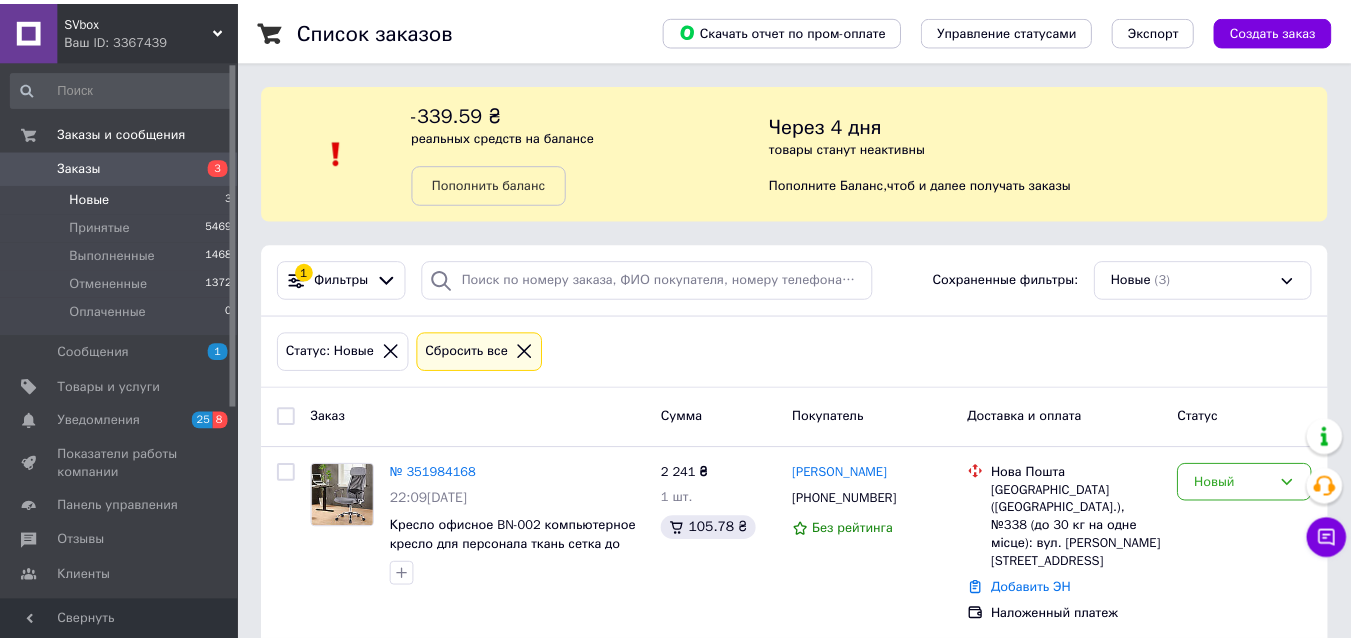 scroll, scrollTop: 166, scrollLeft: 0, axis: vertical 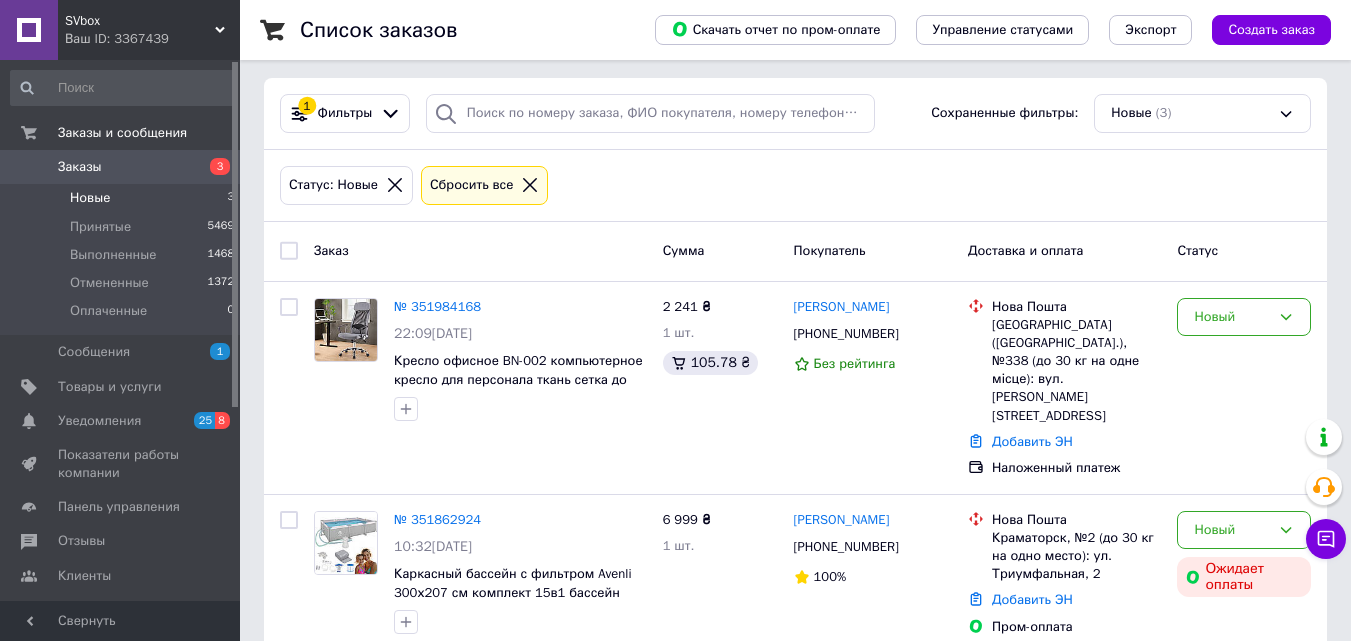 click on "Новые 3" at bounding box center (123, 198) 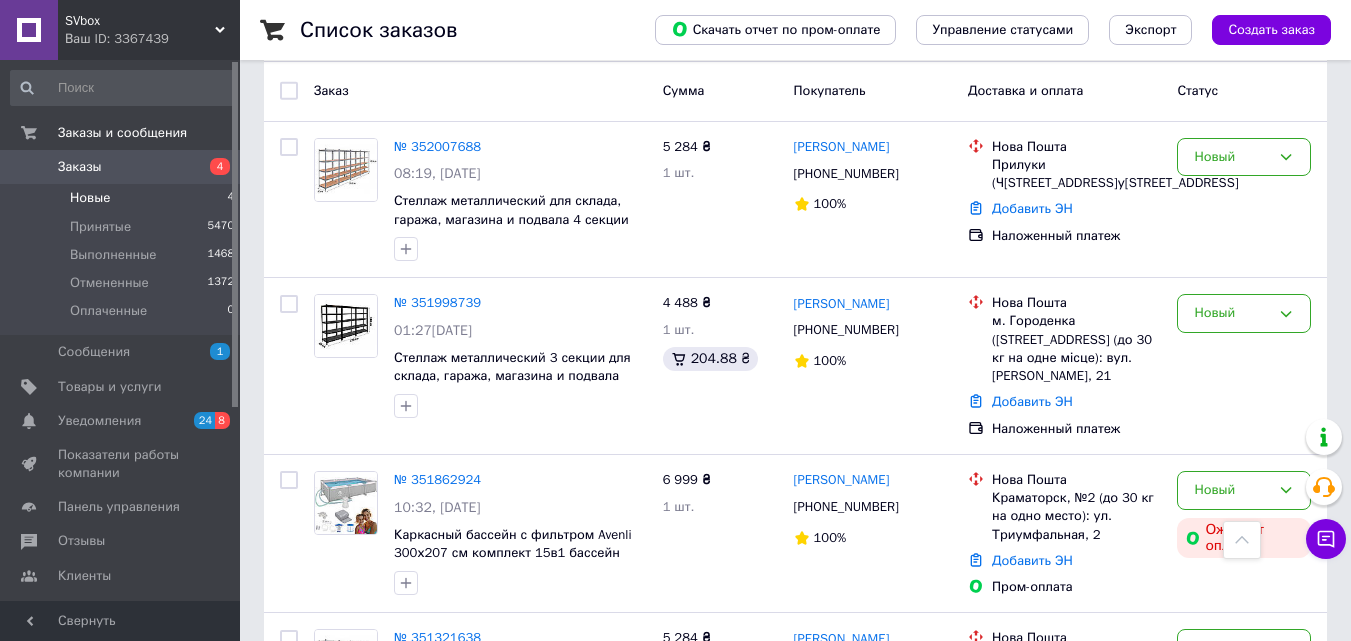 scroll, scrollTop: 326, scrollLeft: 0, axis: vertical 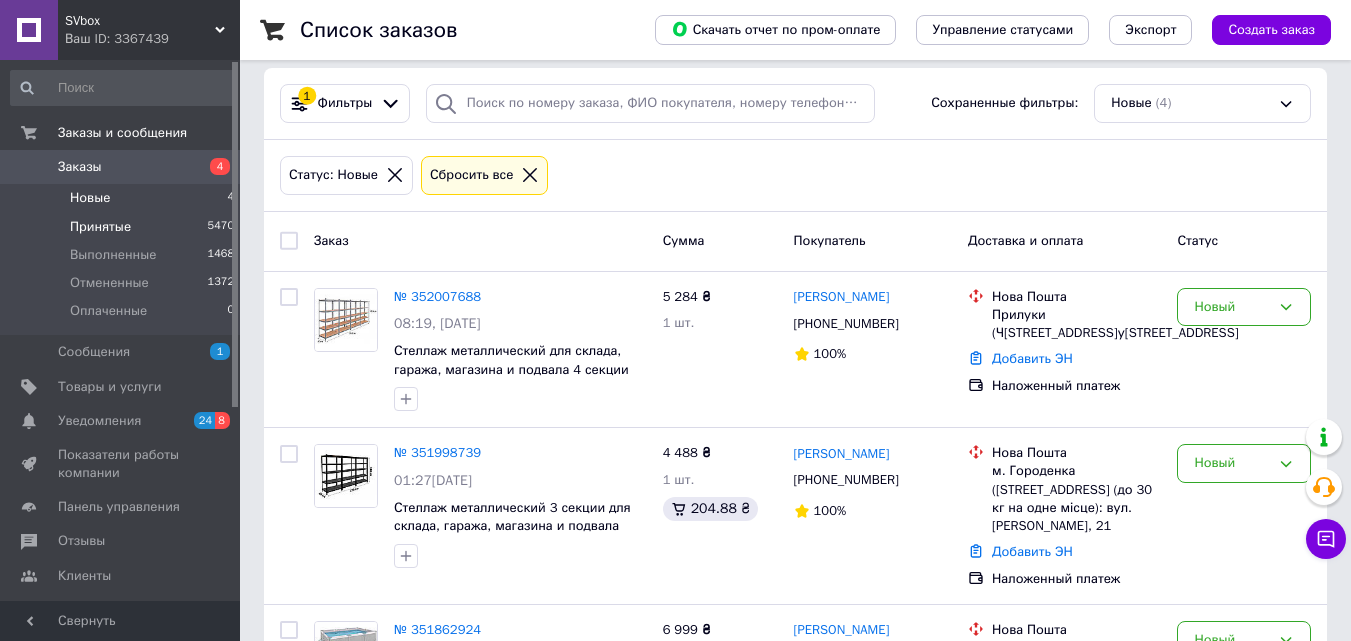 click on "Принятые" at bounding box center (100, 227) 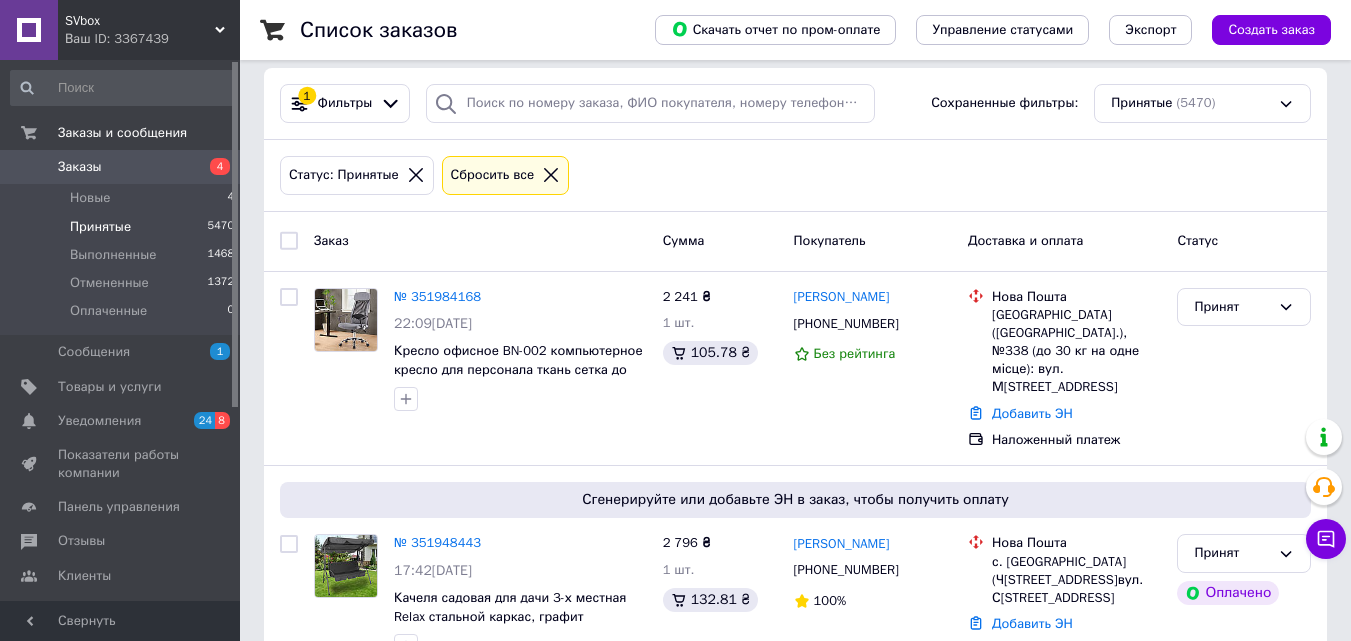 scroll, scrollTop: 0, scrollLeft: 0, axis: both 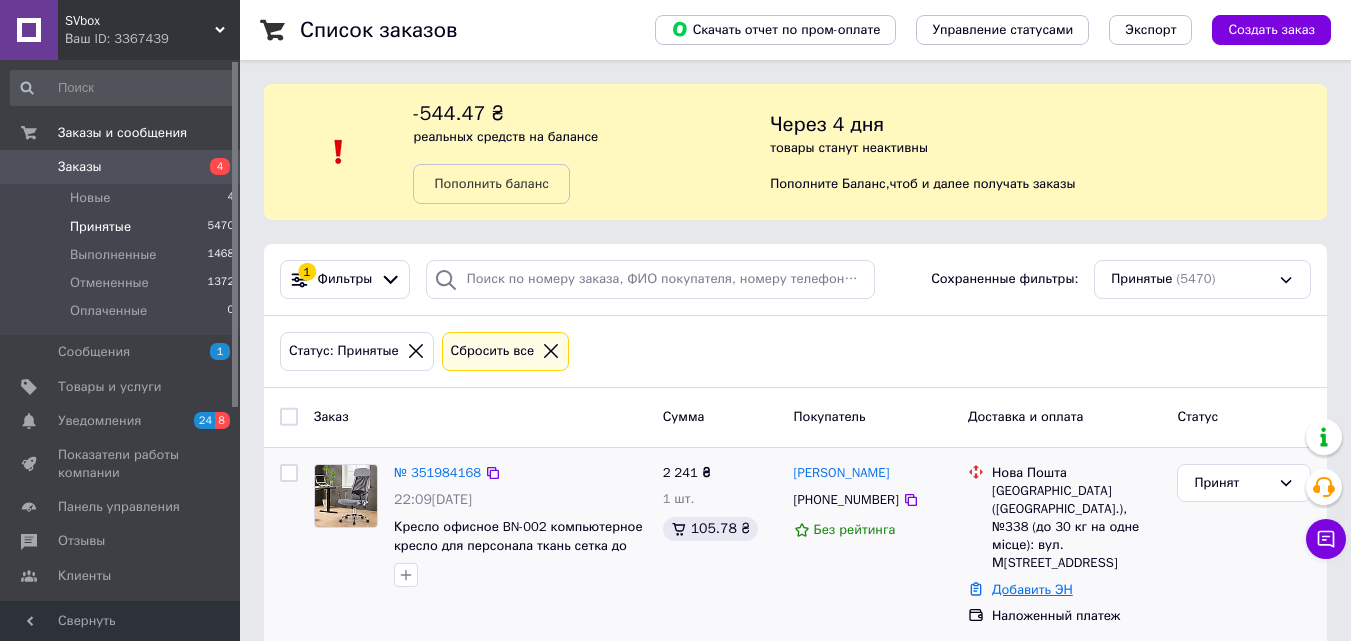 click on "Добавить ЭН" at bounding box center (1032, 589) 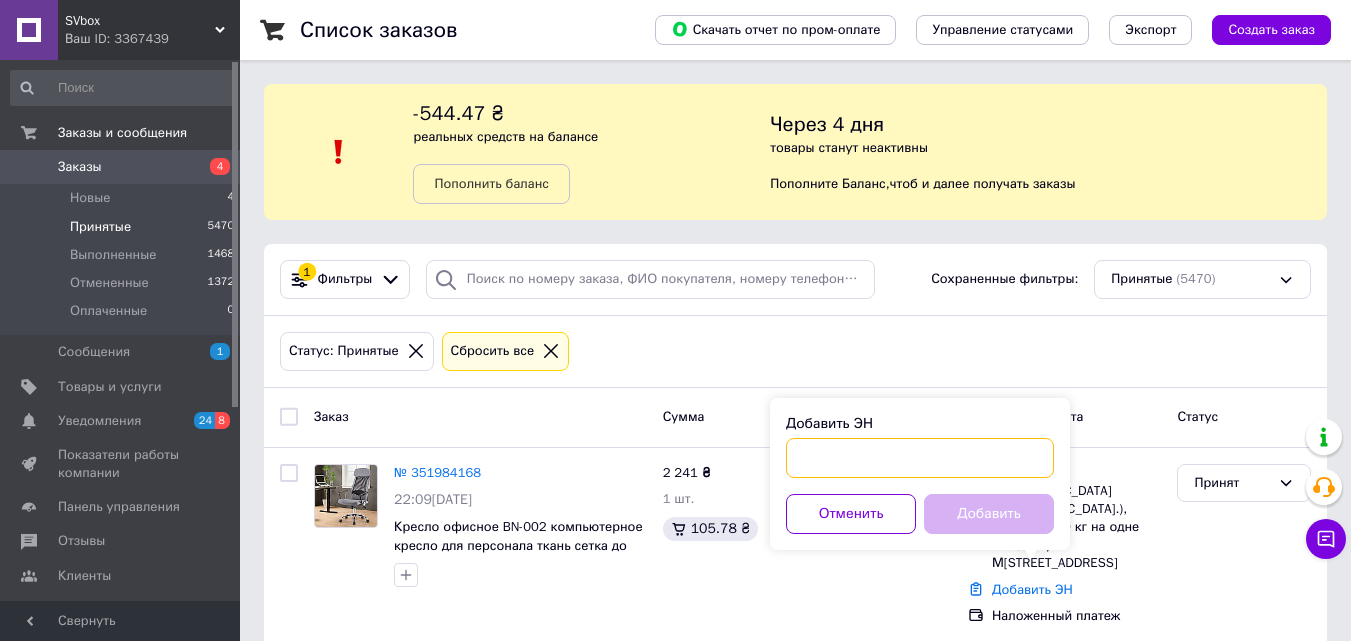 click on "Добавить ЭН" at bounding box center (920, 458) 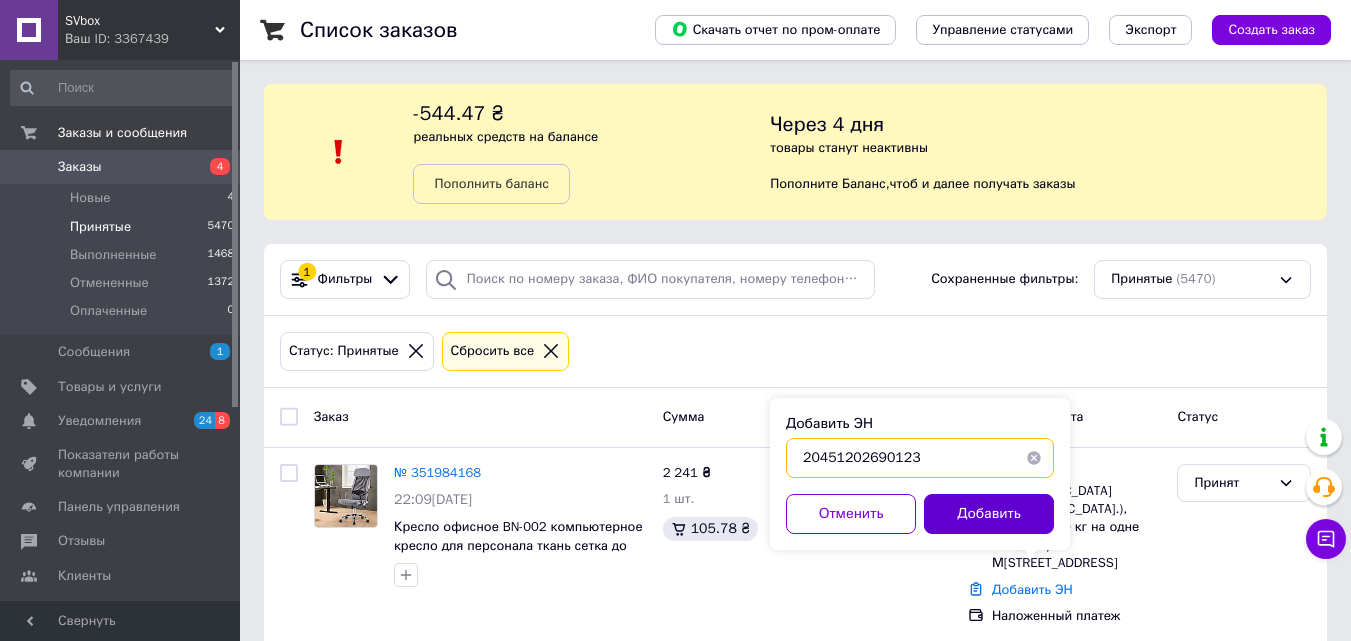 type on "20451202690123" 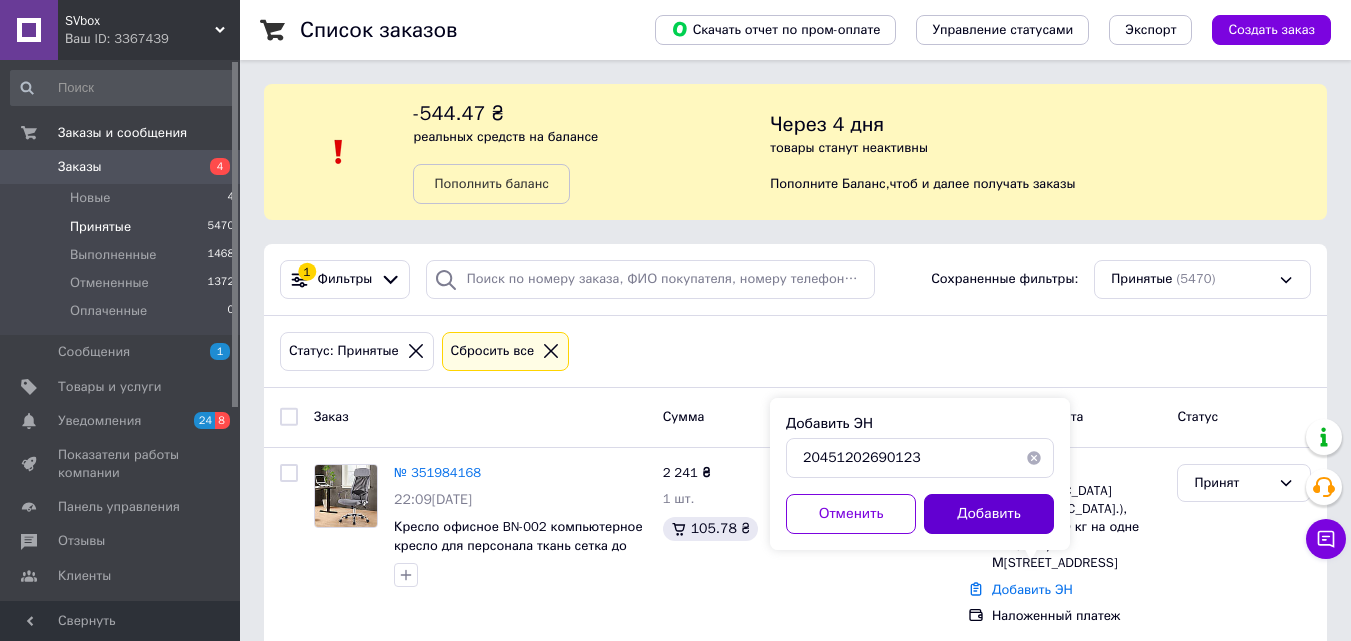 click on "Добавить" at bounding box center (989, 514) 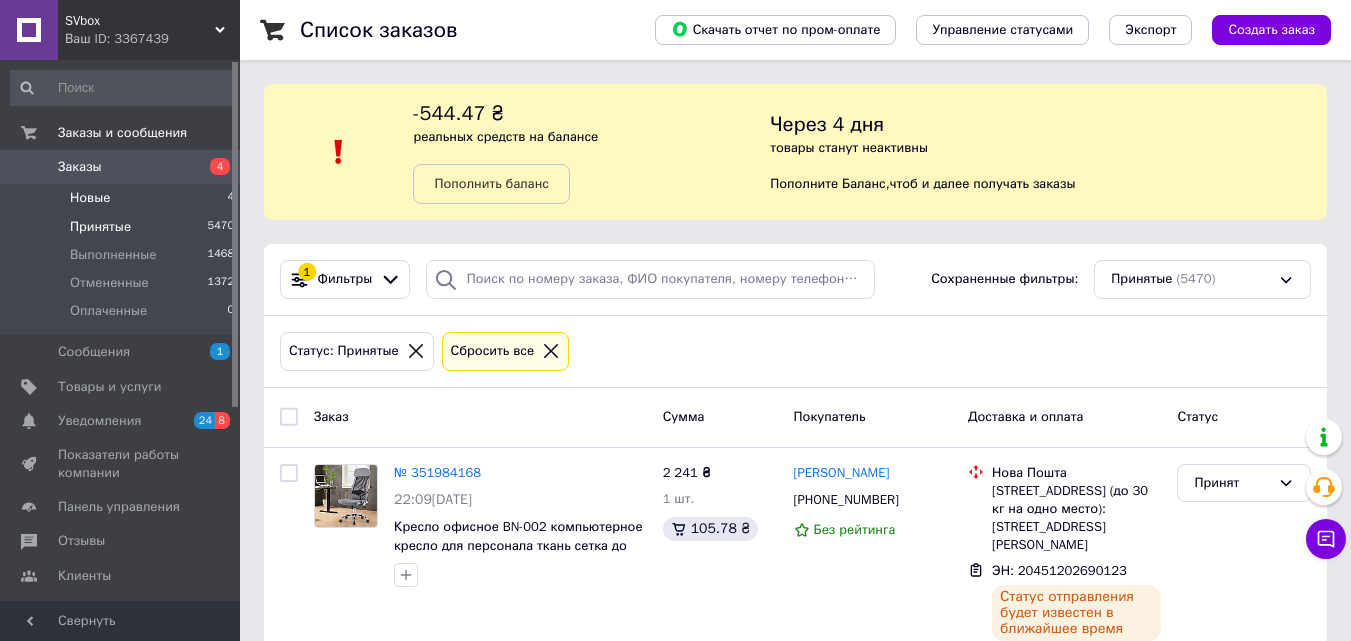 click on "Новые" at bounding box center [90, 198] 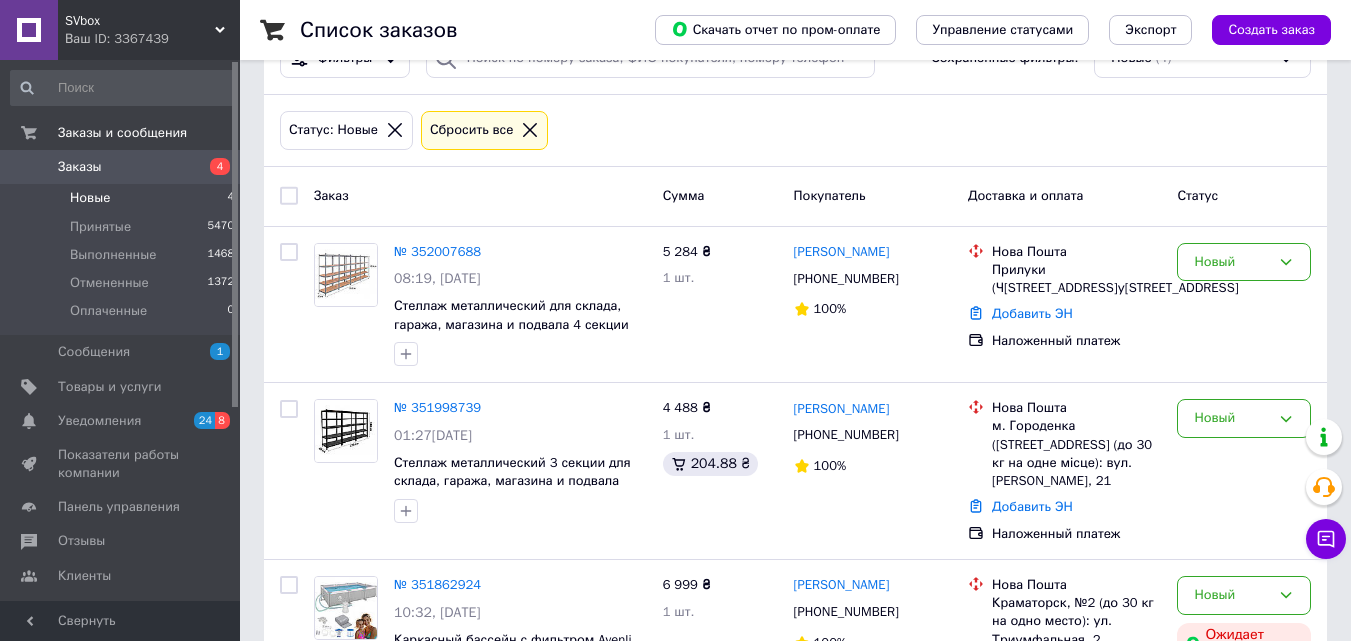 scroll, scrollTop: 230, scrollLeft: 0, axis: vertical 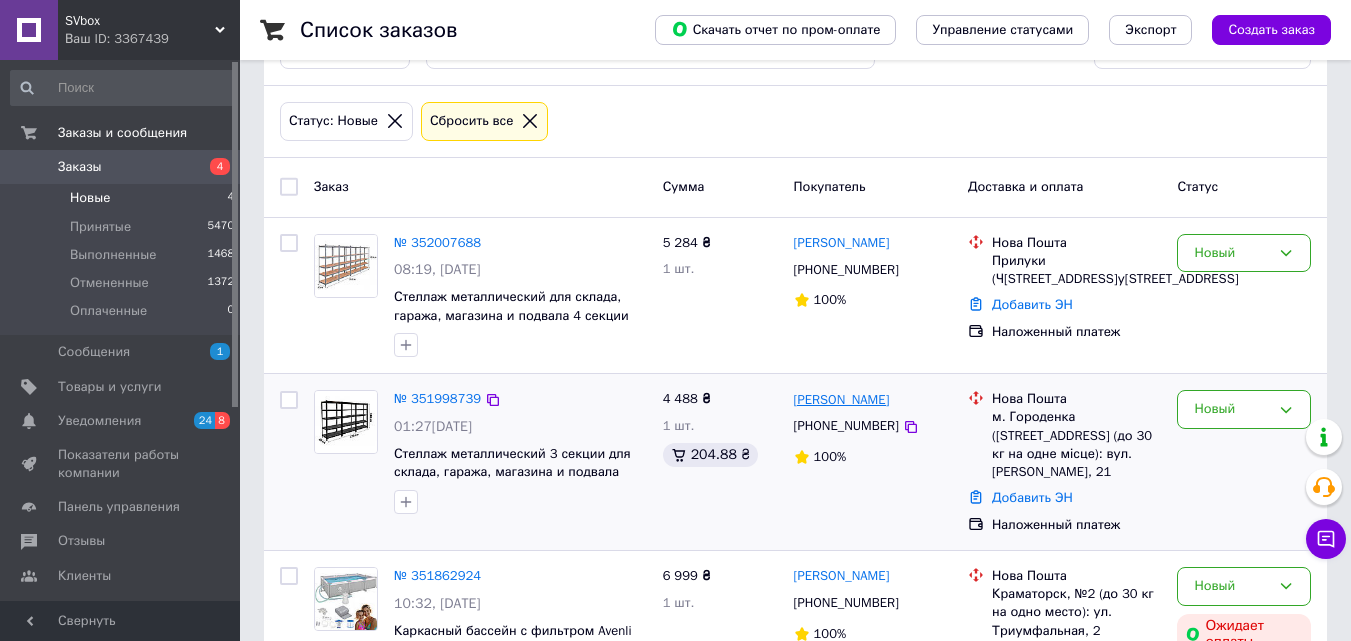 click on "[PERSON_NAME]" at bounding box center (842, 400) 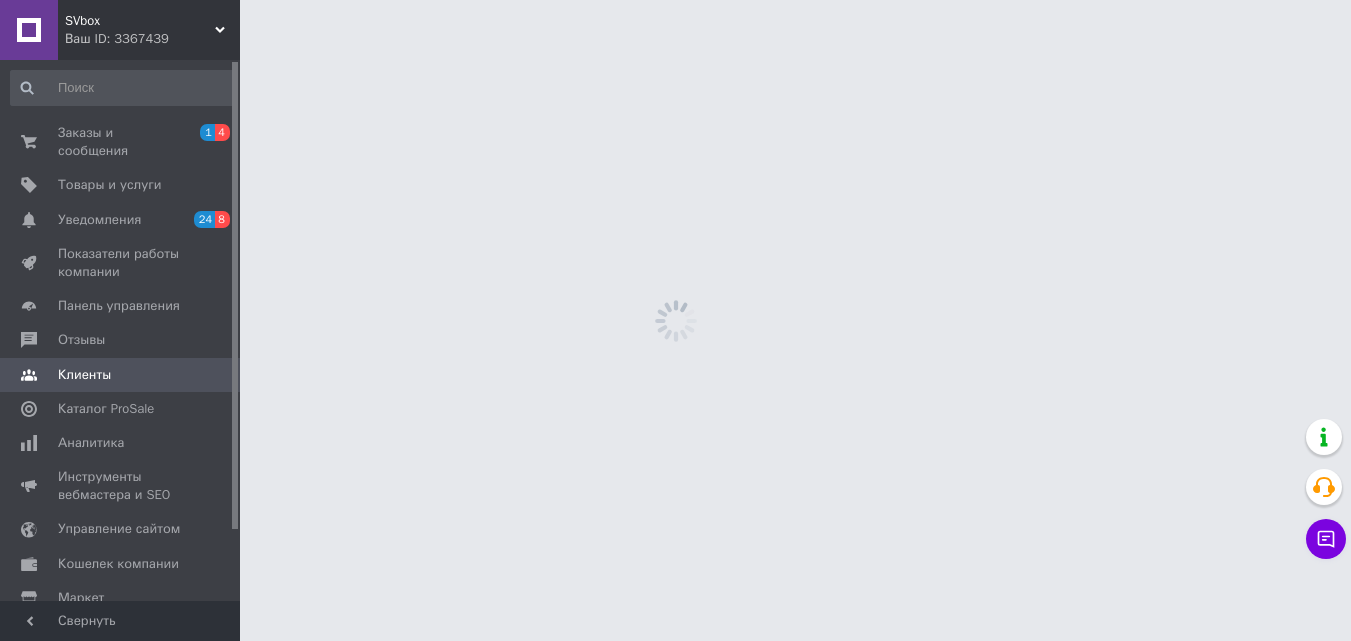scroll, scrollTop: 0, scrollLeft: 0, axis: both 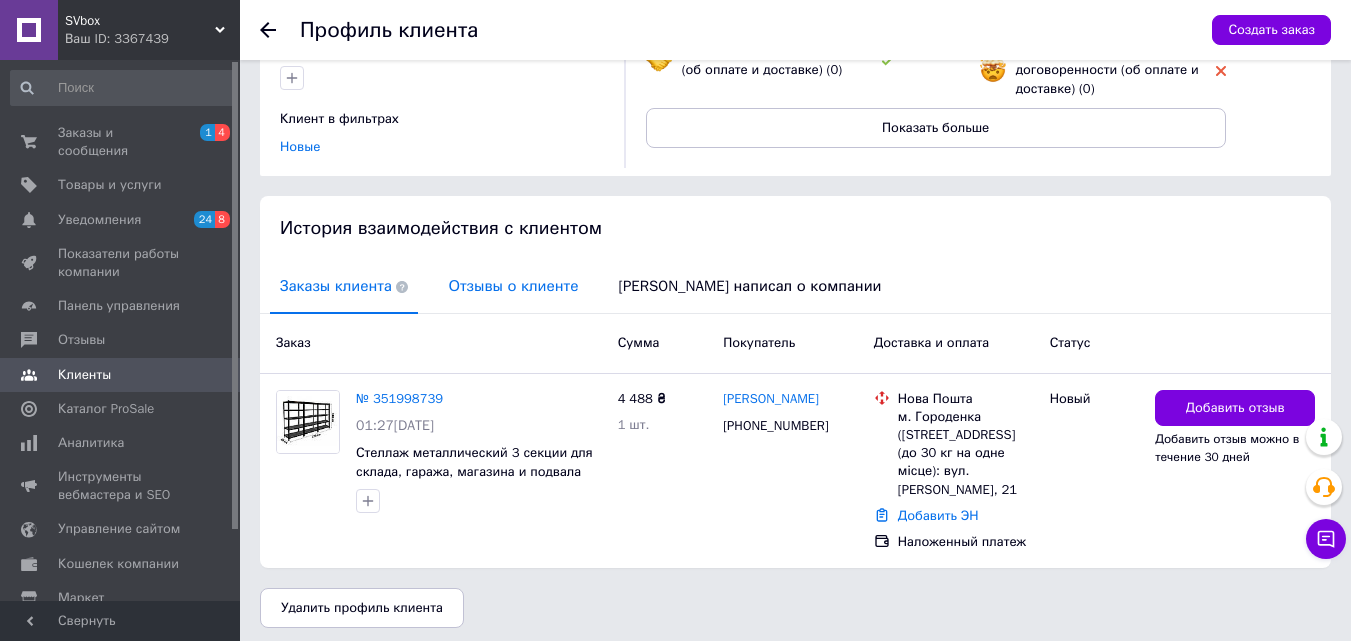 click on "Отзывы о клиенте" at bounding box center (513, 286) 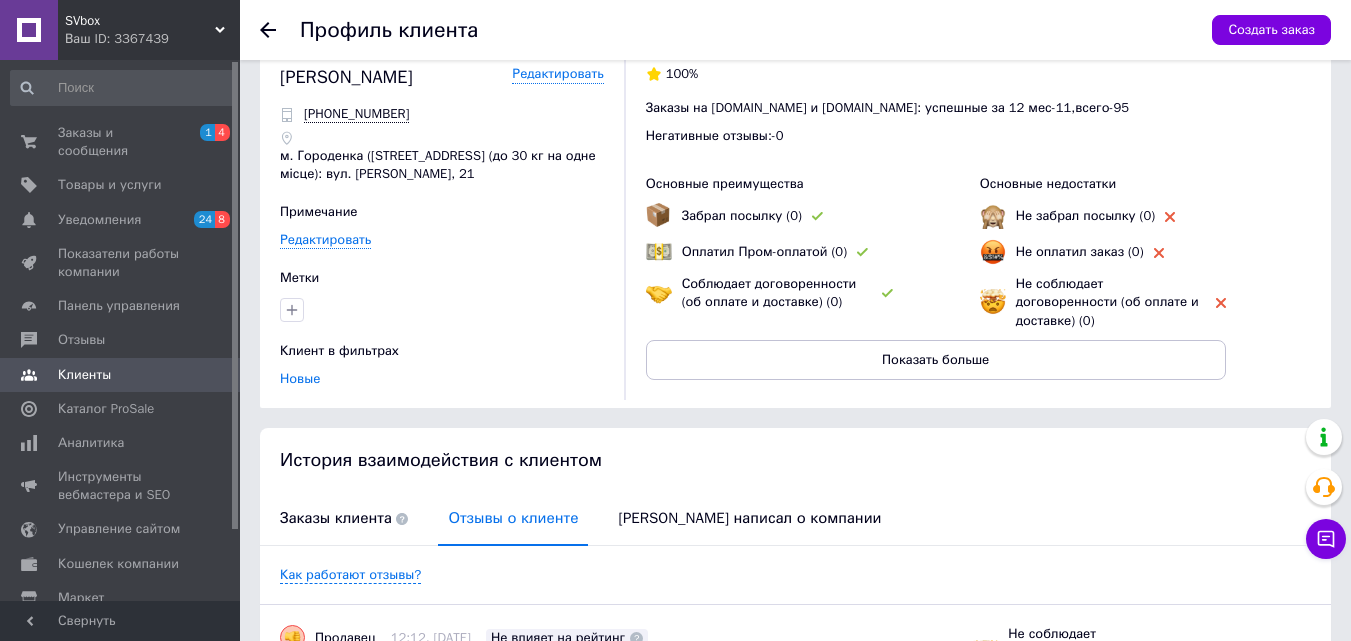scroll, scrollTop: 0, scrollLeft: 0, axis: both 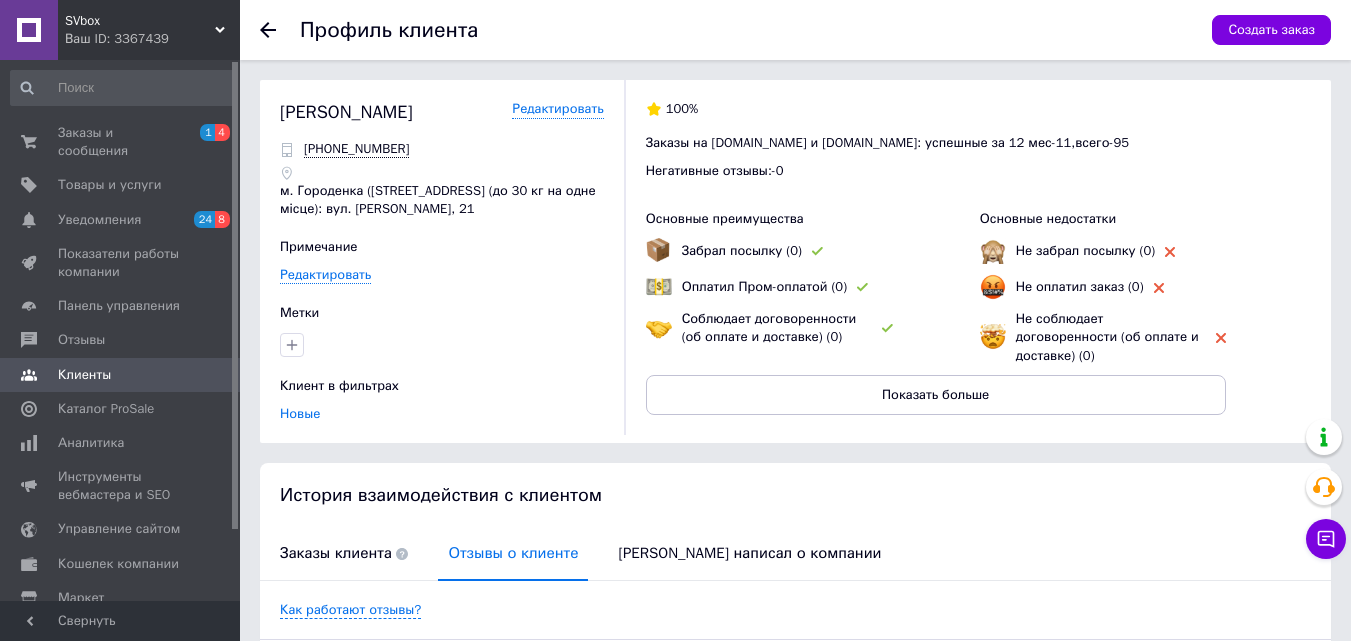 click 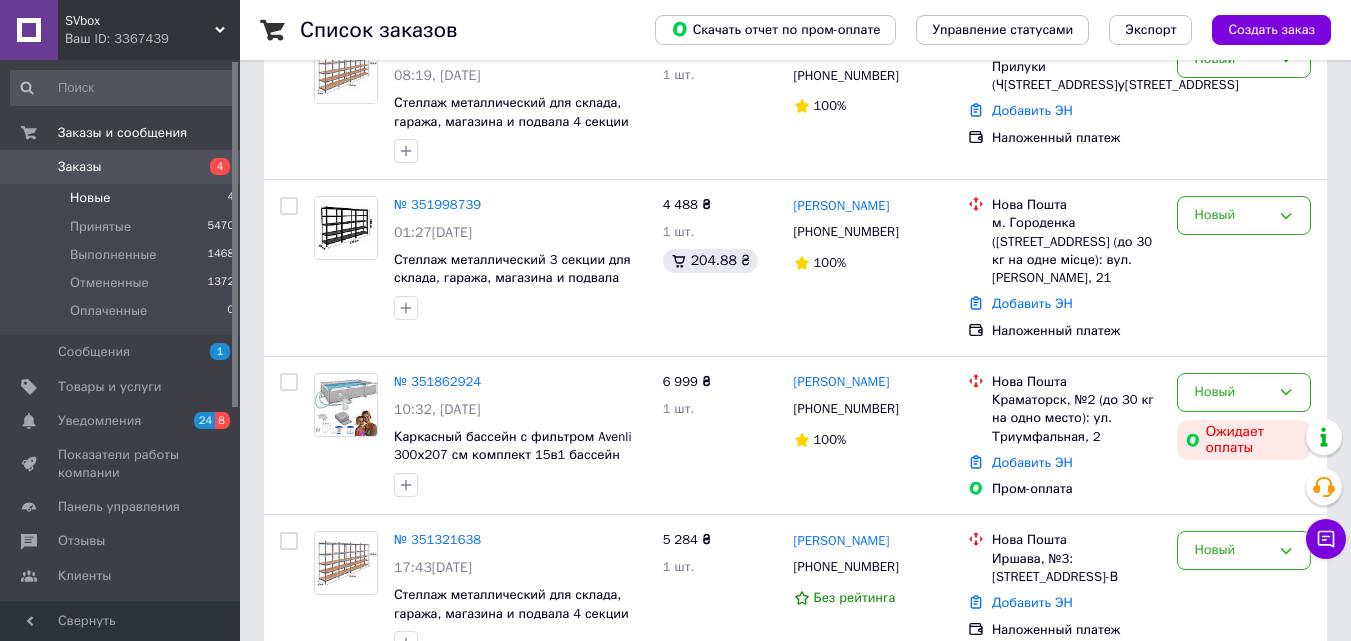 scroll, scrollTop: 426, scrollLeft: 0, axis: vertical 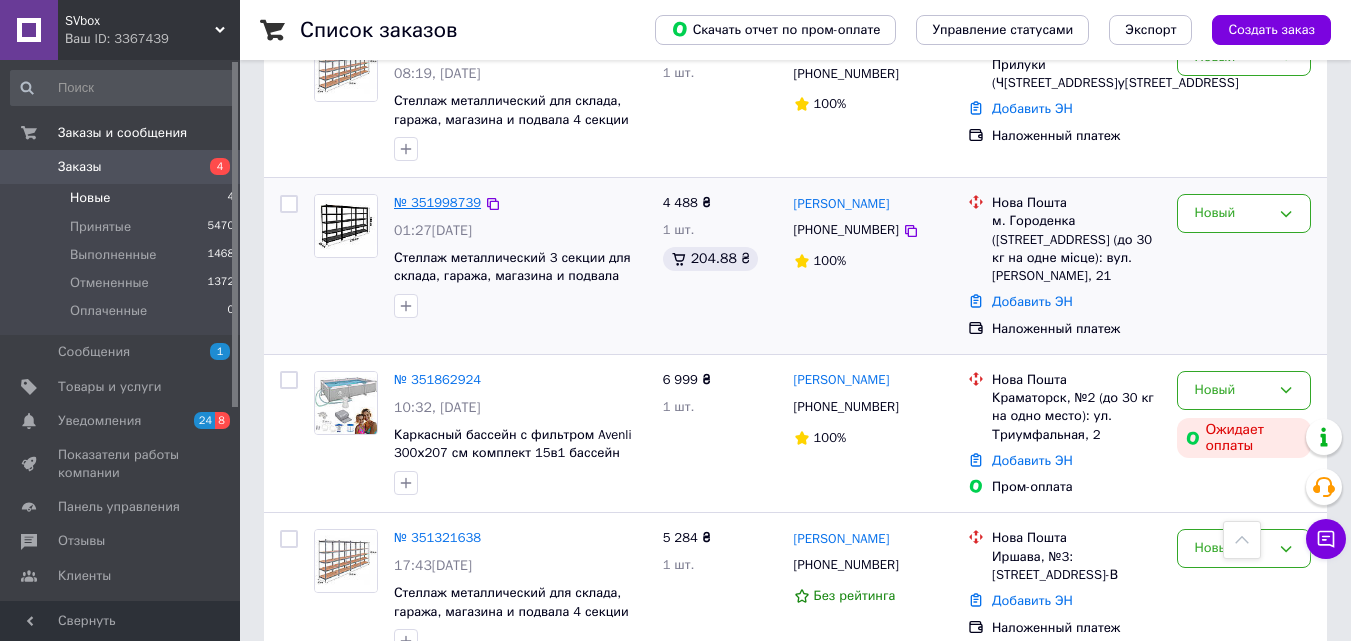 click on "№ 351998739" at bounding box center (437, 202) 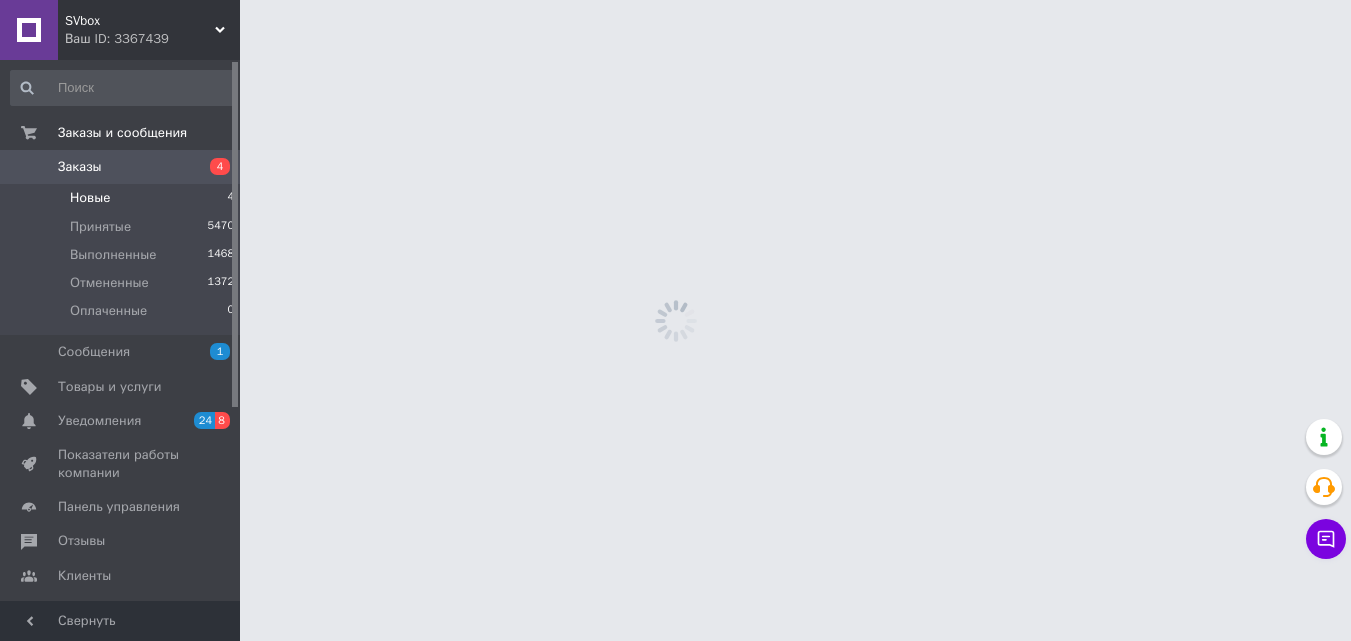 scroll, scrollTop: 0, scrollLeft: 0, axis: both 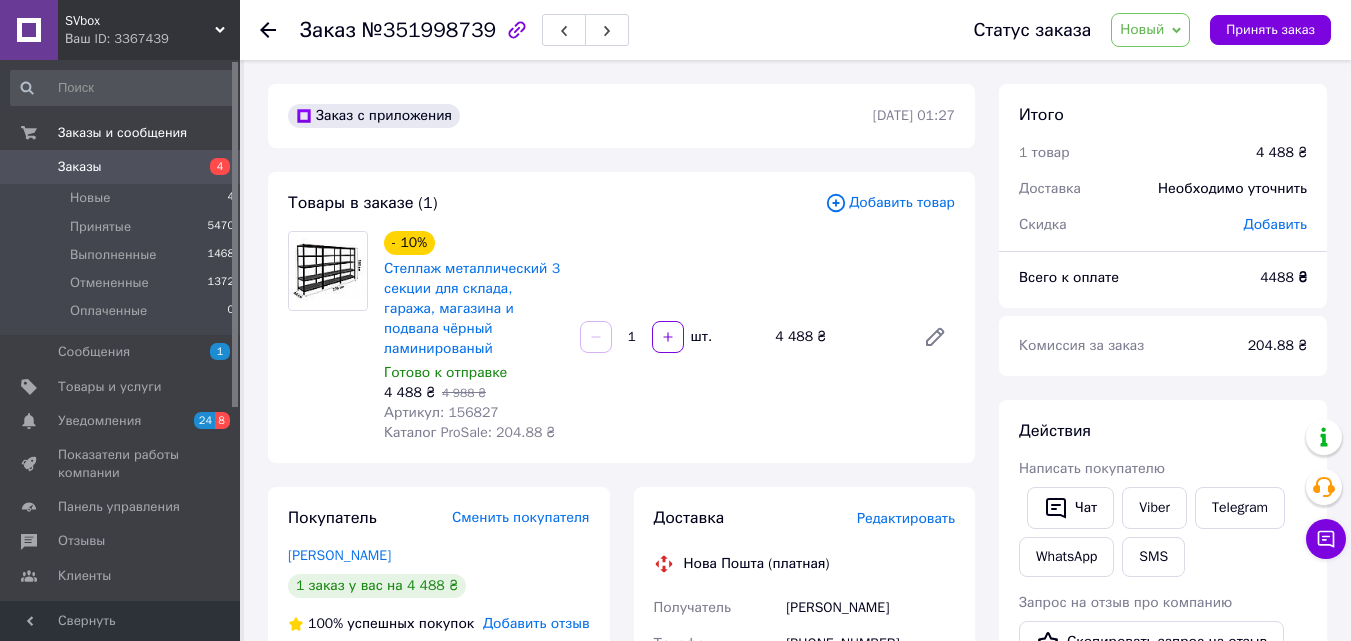 click 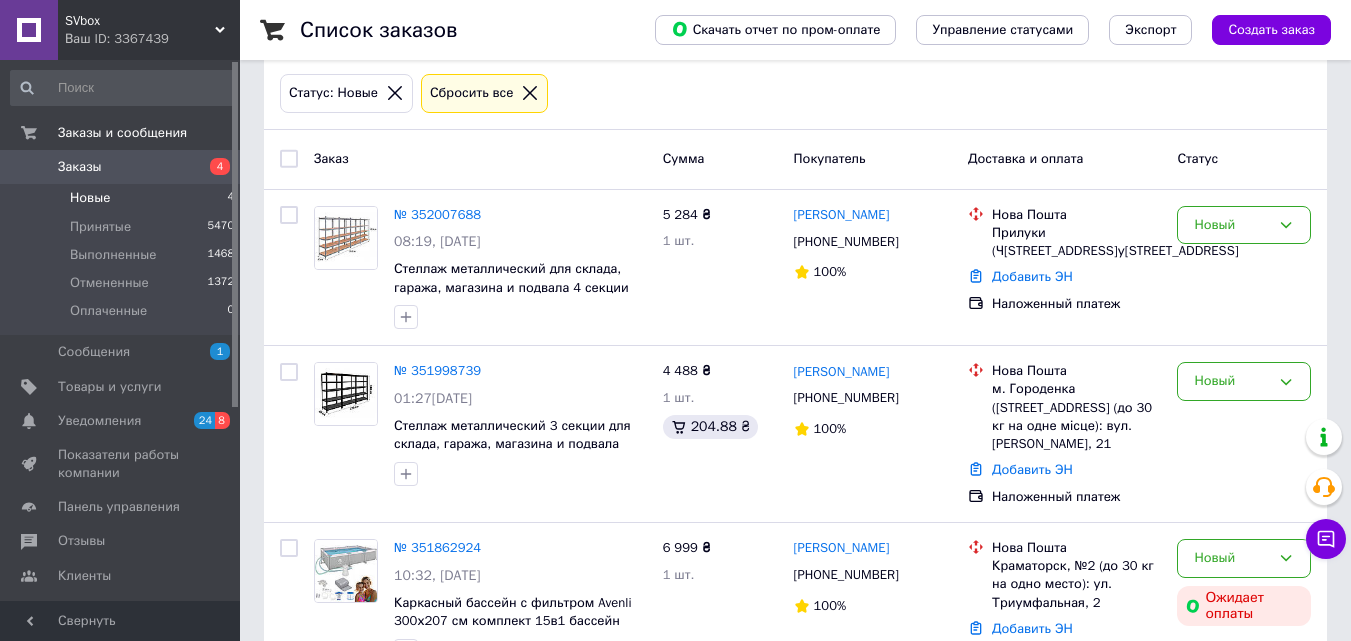 scroll, scrollTop: 259, scrollLeft: 0, axis: vertical 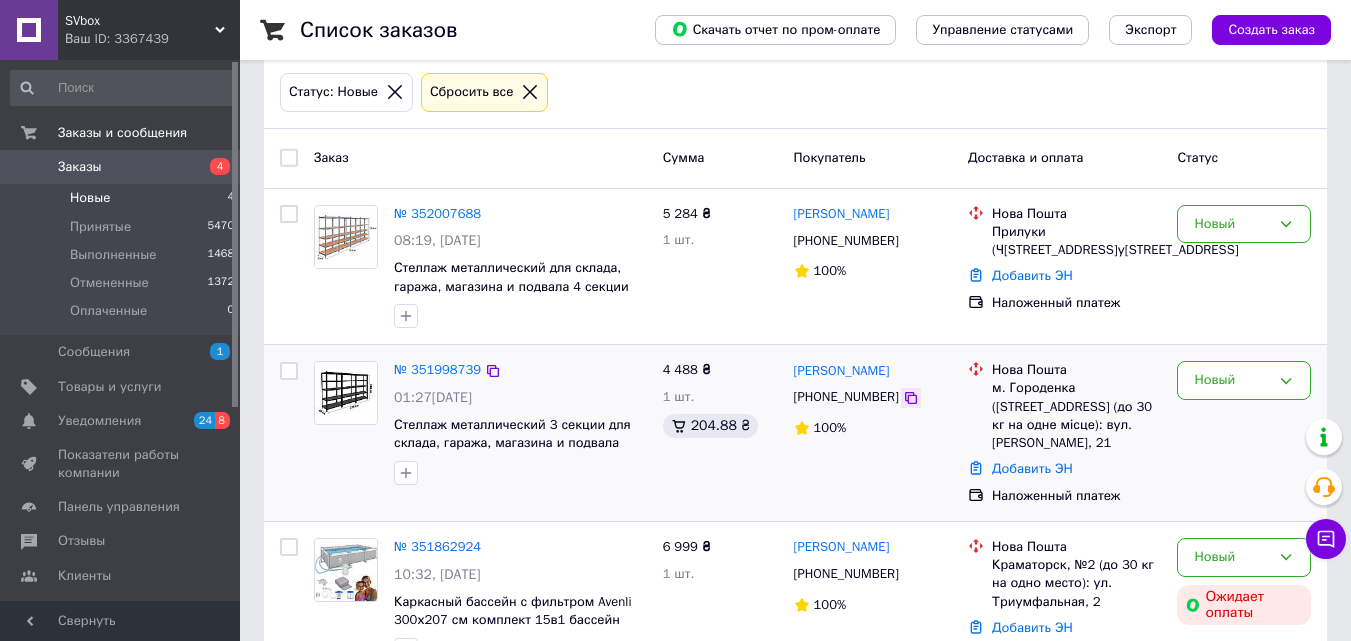 click 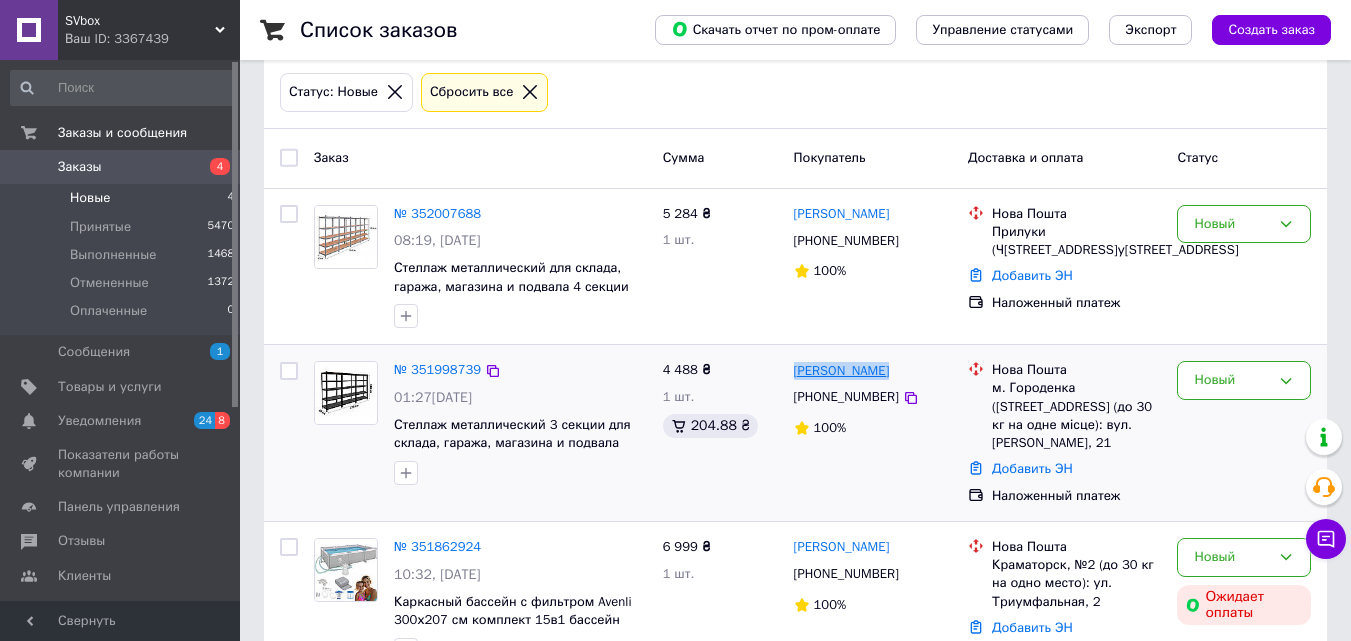drag, startPoint x: 882, startPoint y: 376, endPoint x: 798, endPoint y: 374, distance: 84.0238 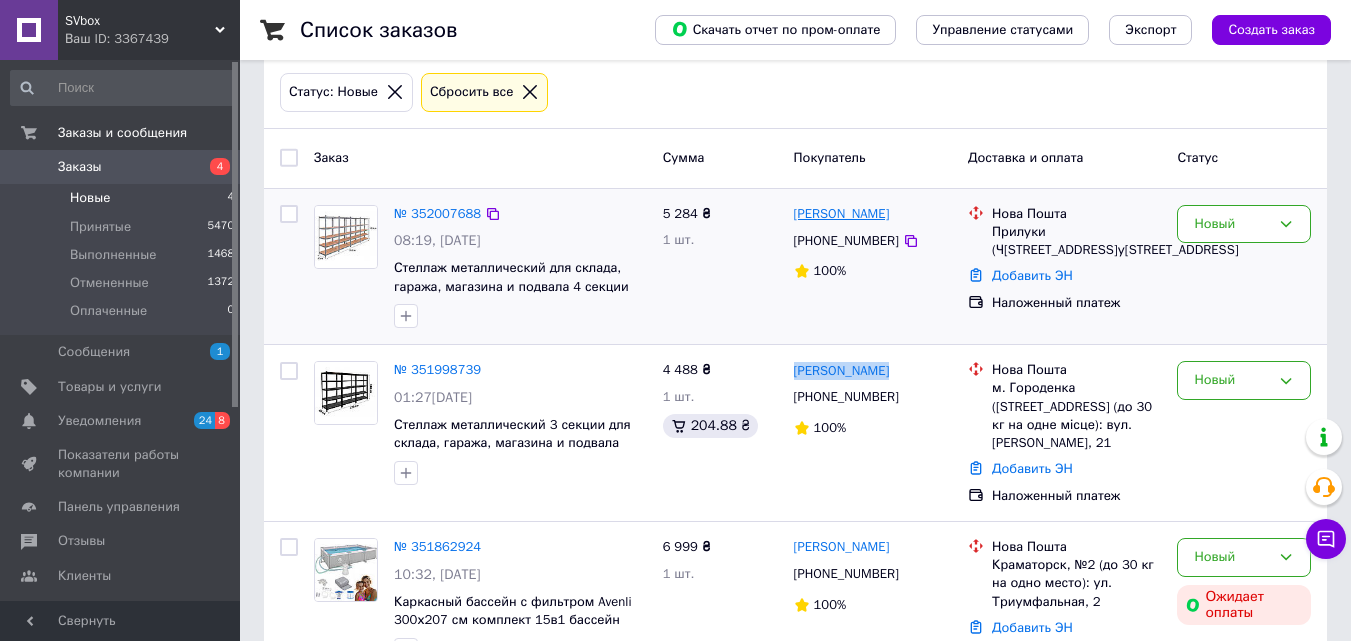 click on "[PERSON_NAME]" at bounding box center (842, 214) 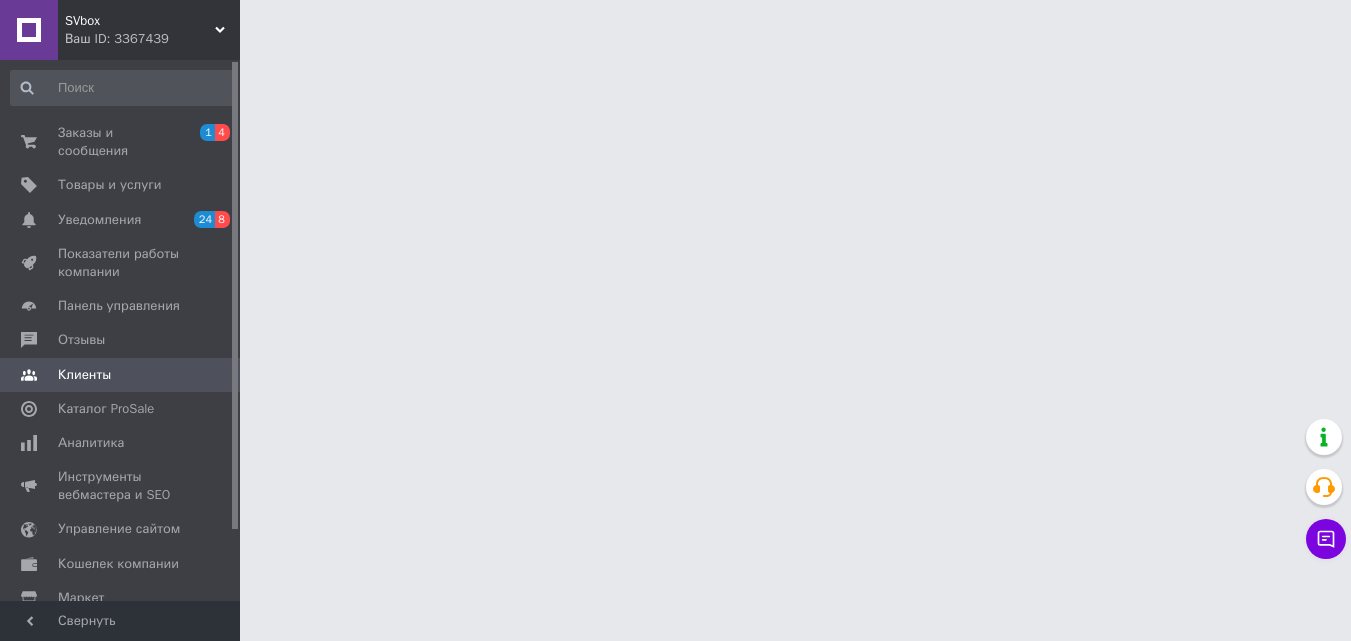 scroll, scrollTop: 0, scrollLeft: 0, axis: both 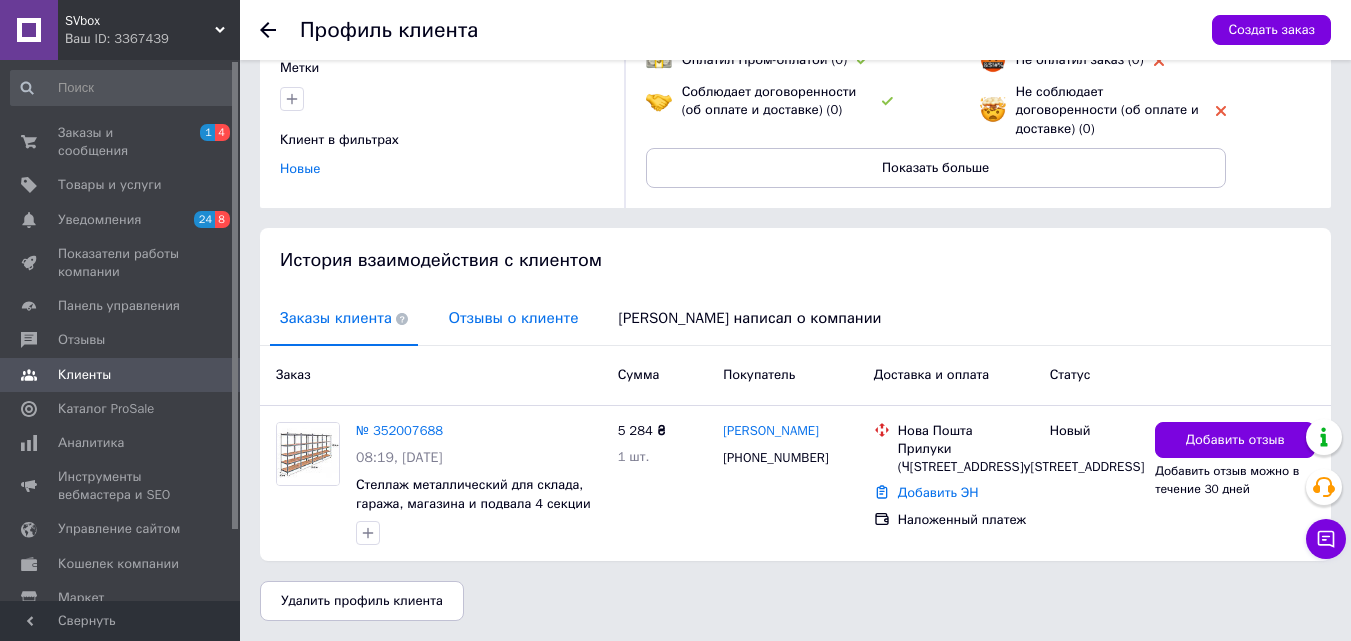 click on "Отзывы о клиенте" at bounding box center [513, 318] 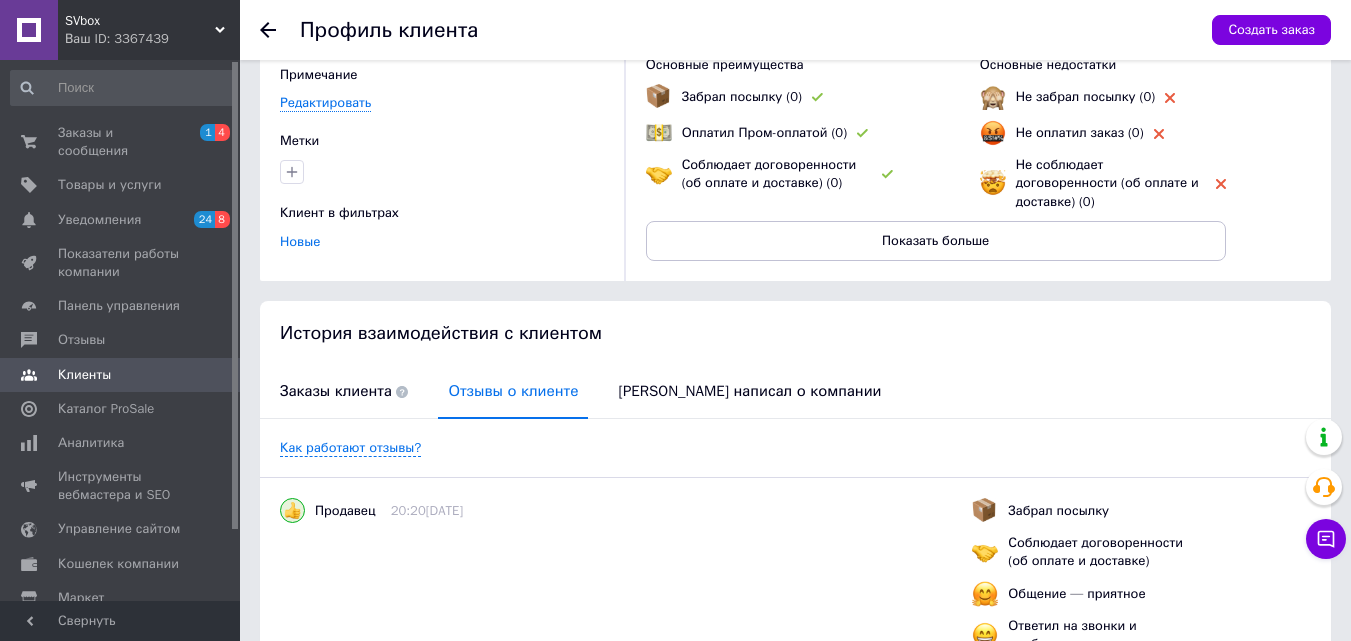 scroll, scrollTop: 0, scrollLeft: 0, axis: both 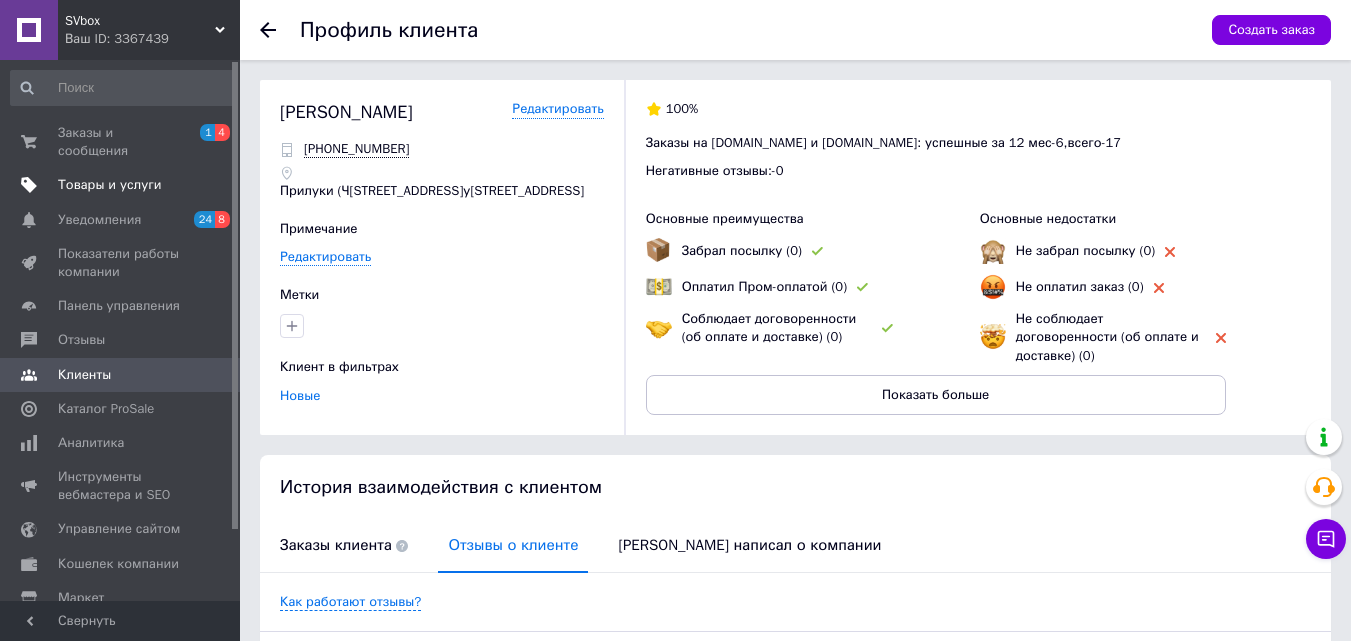 click on "Товары и услуги" at bounding box center [110, 185] 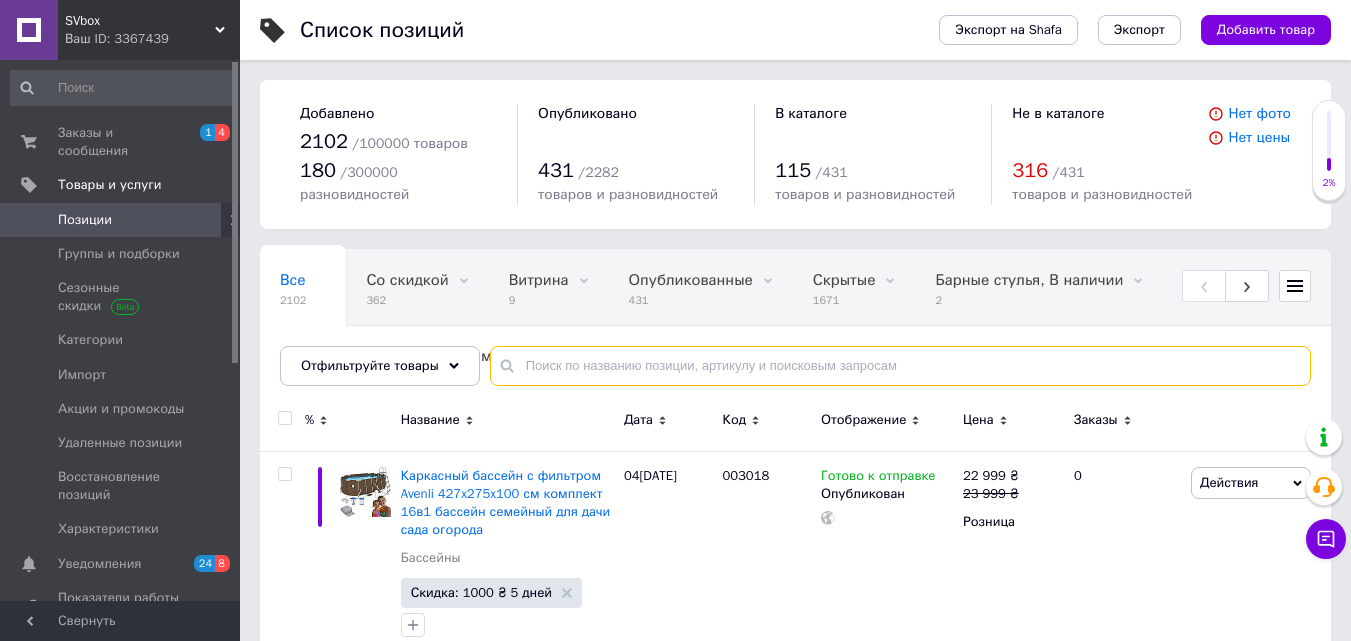 click at bounding box center [900, 366] 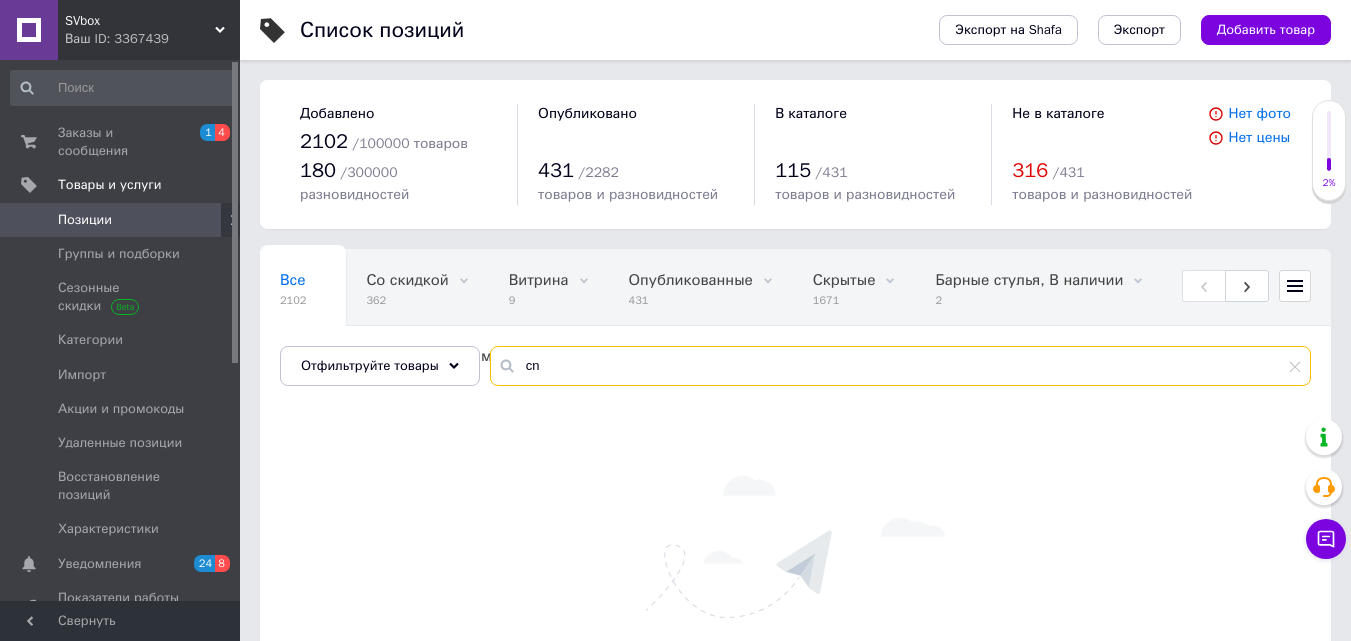 type on "c" 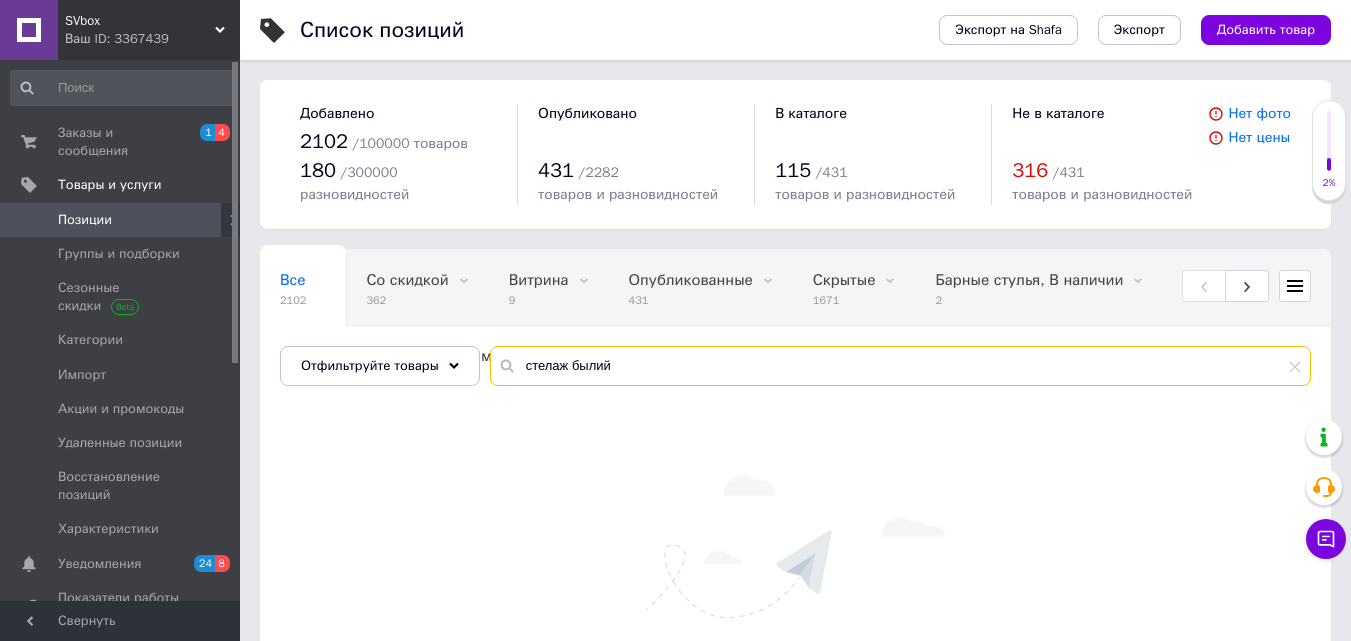 click on "стелаж былий" at bounding box center [900, 366] 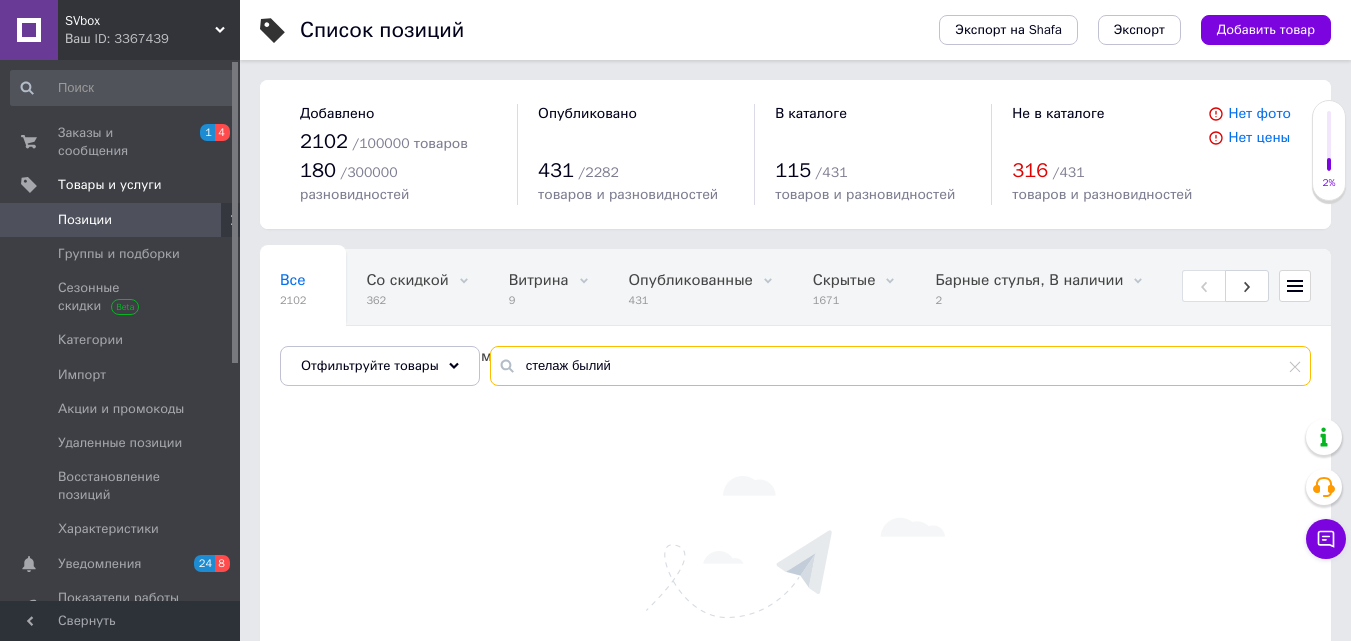 type on "стелаж білий" 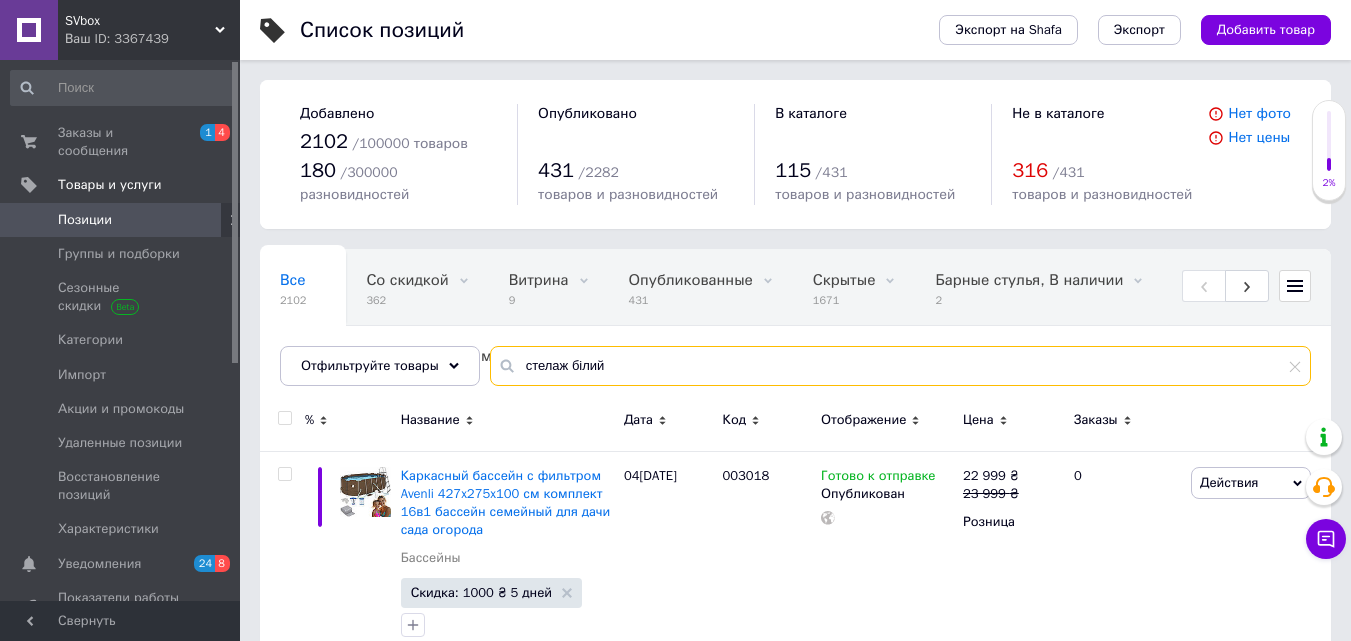 drag, startPoint x: 518, startPoint y: 342, endPoint x: 598, endPoint y: 343, distance: 80.00625 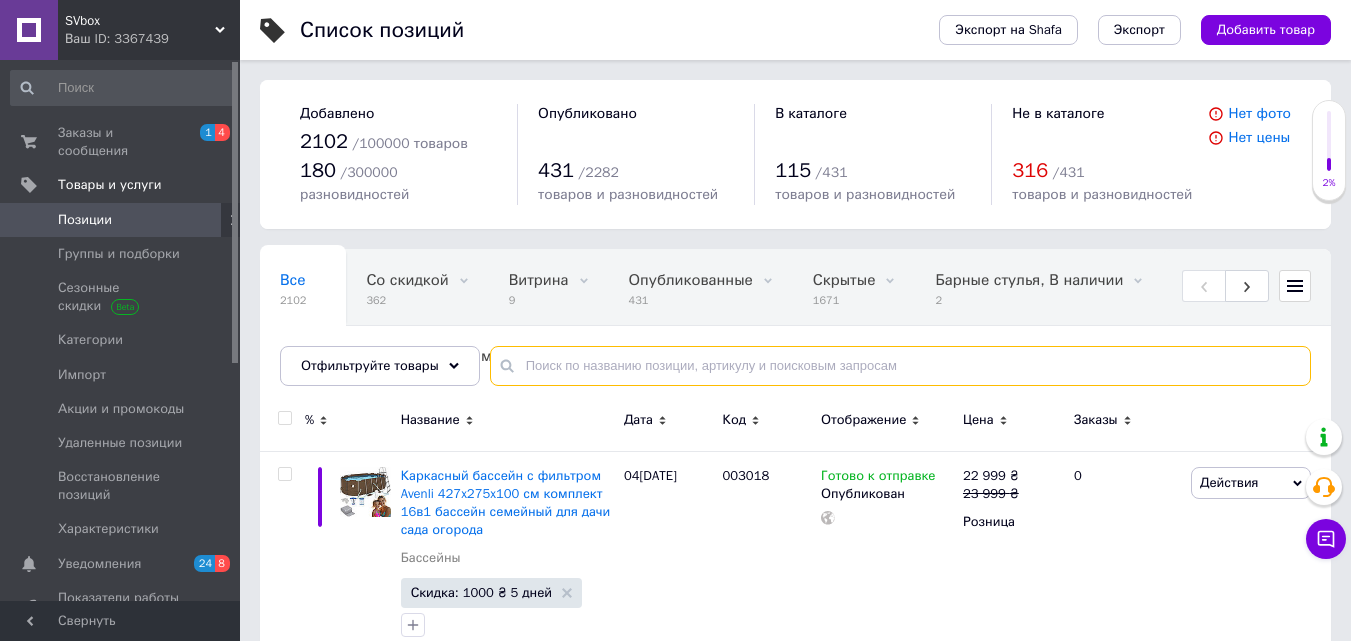 type on "стелаж білий" 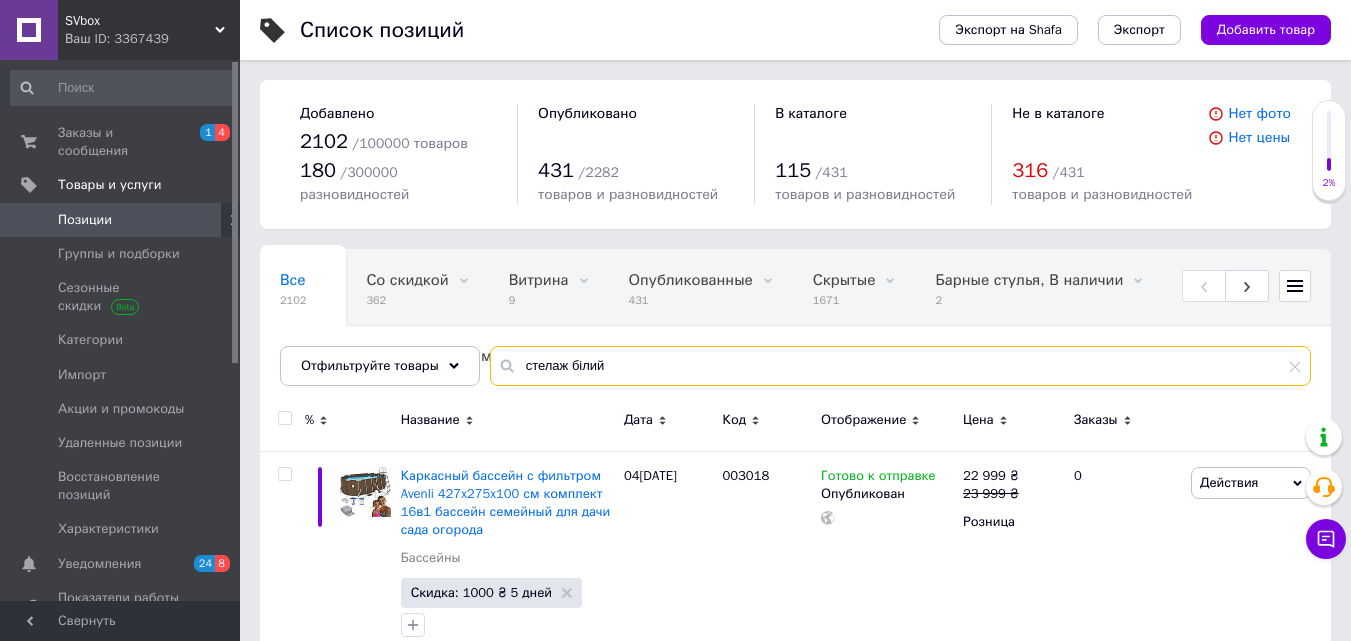 drag, startPoint x: 597, startPoint y: 343, endPoint x: 497, endPoint y: 334, distance: 100.40418 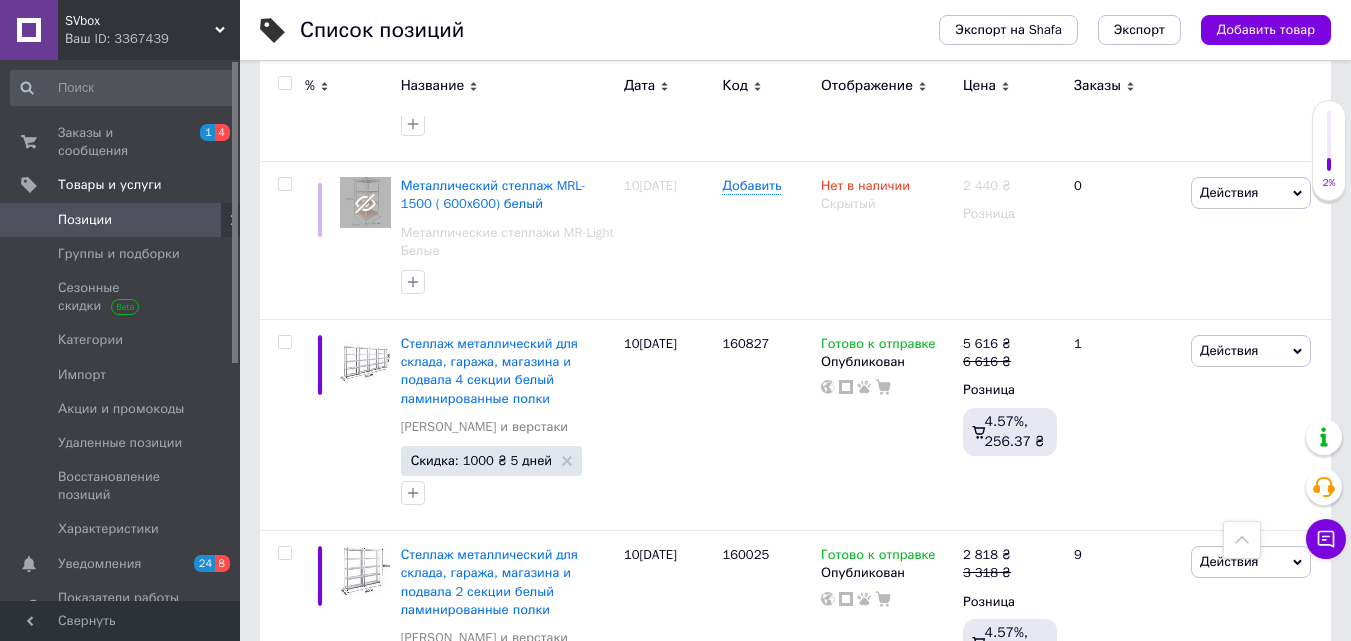 scroll, scrollTop: 5112, scrollLeft: 0, axis: vertical 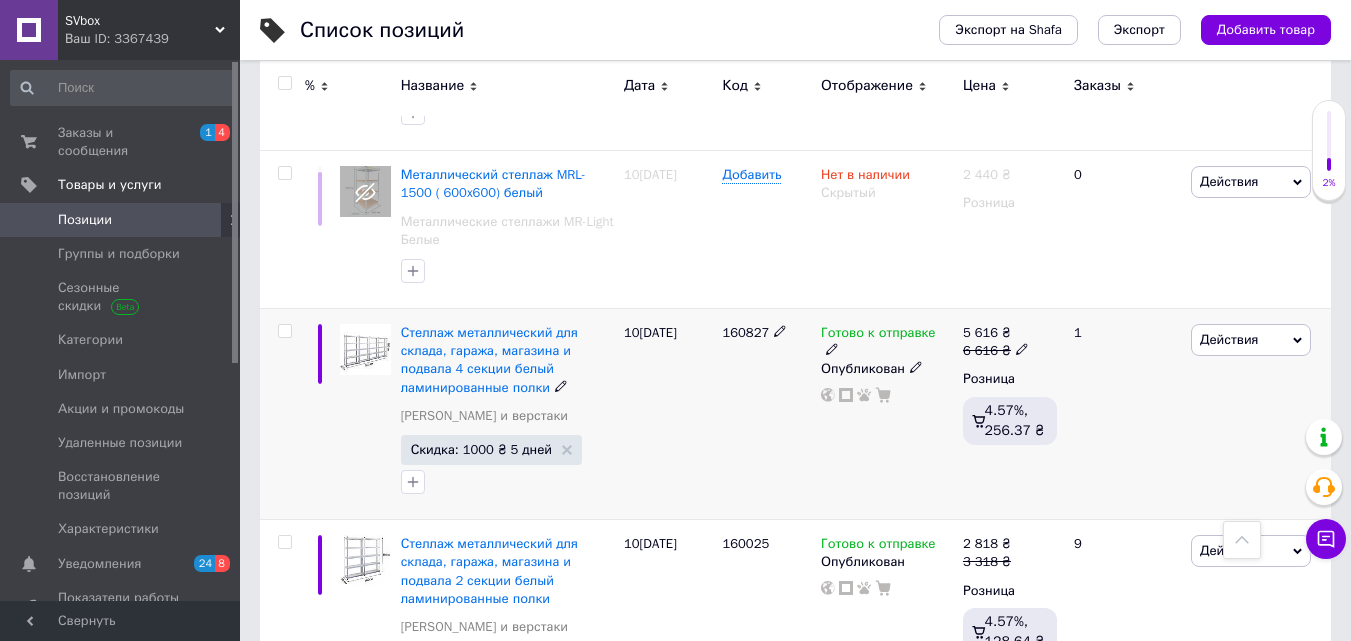 type on "стелаж білий" 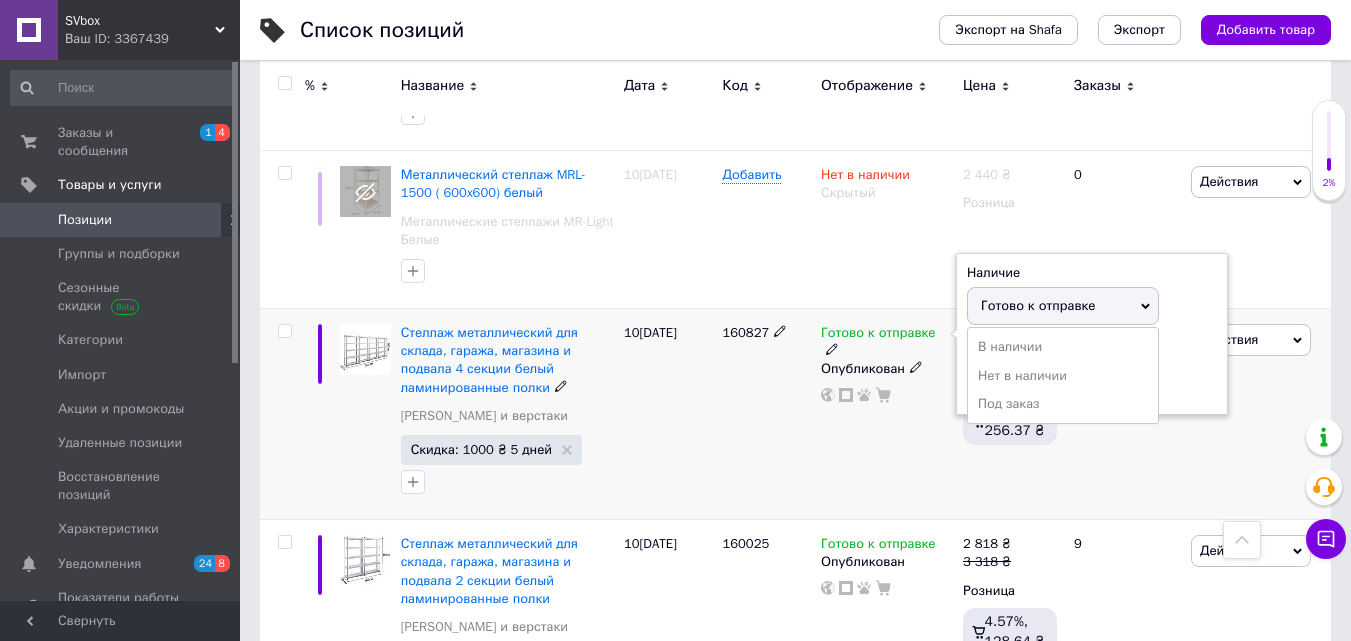 click on "160827" at bounding box center [766, 414] 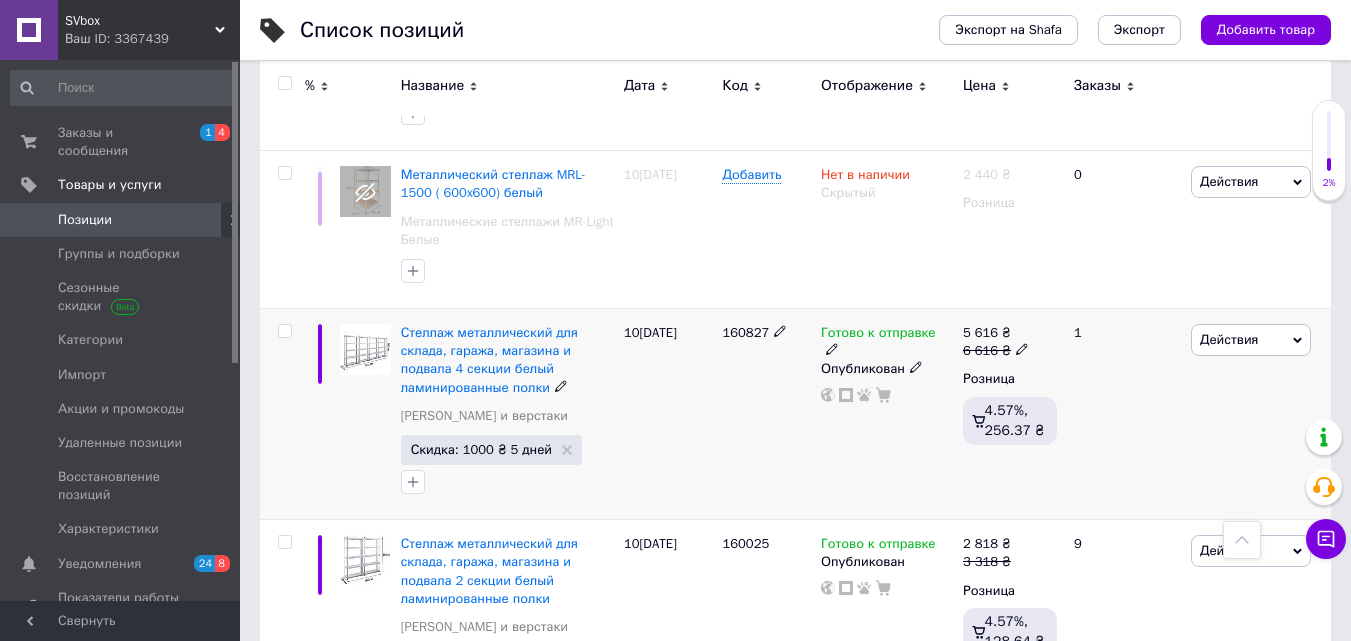 click on "160827" at bounding box center [766, 414] 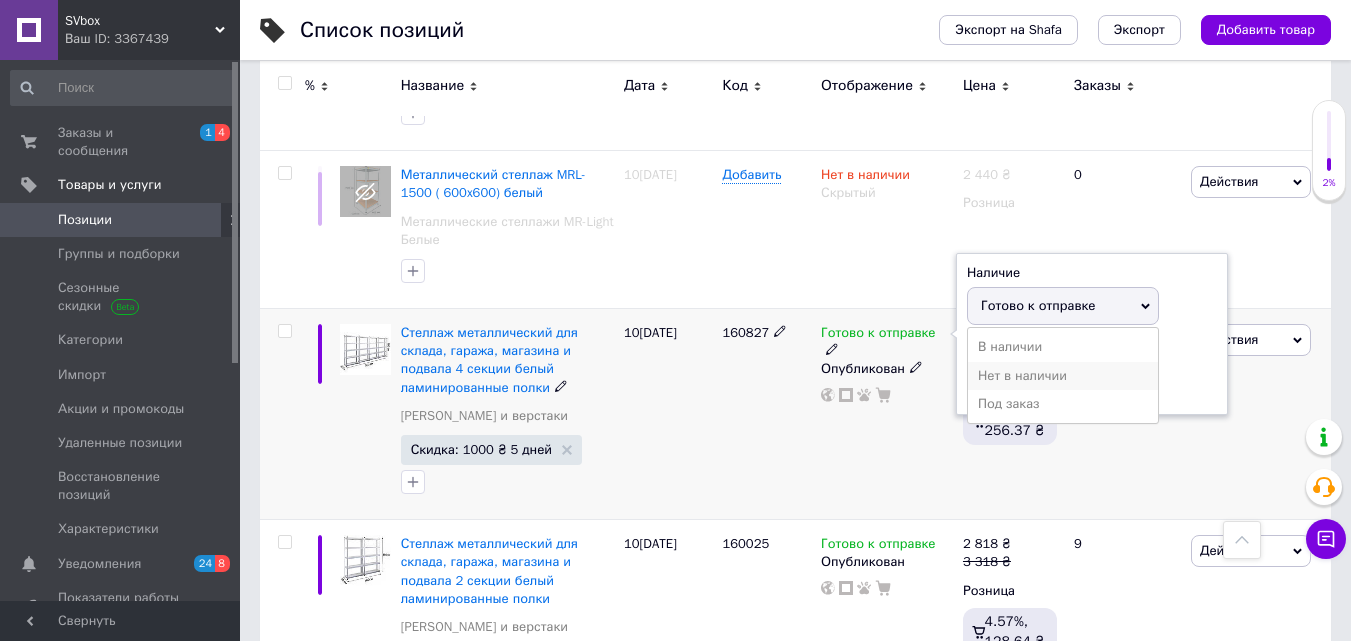 click on "Нет в наличии" at bounding box center [1063, 376] 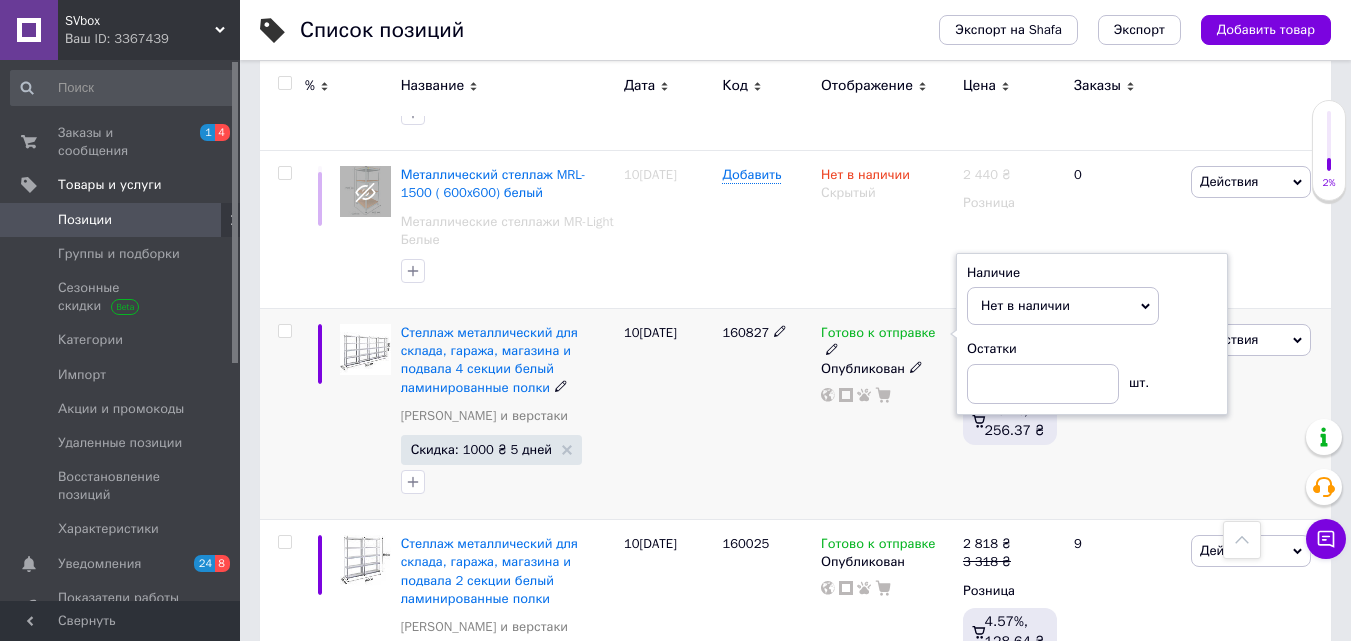 click 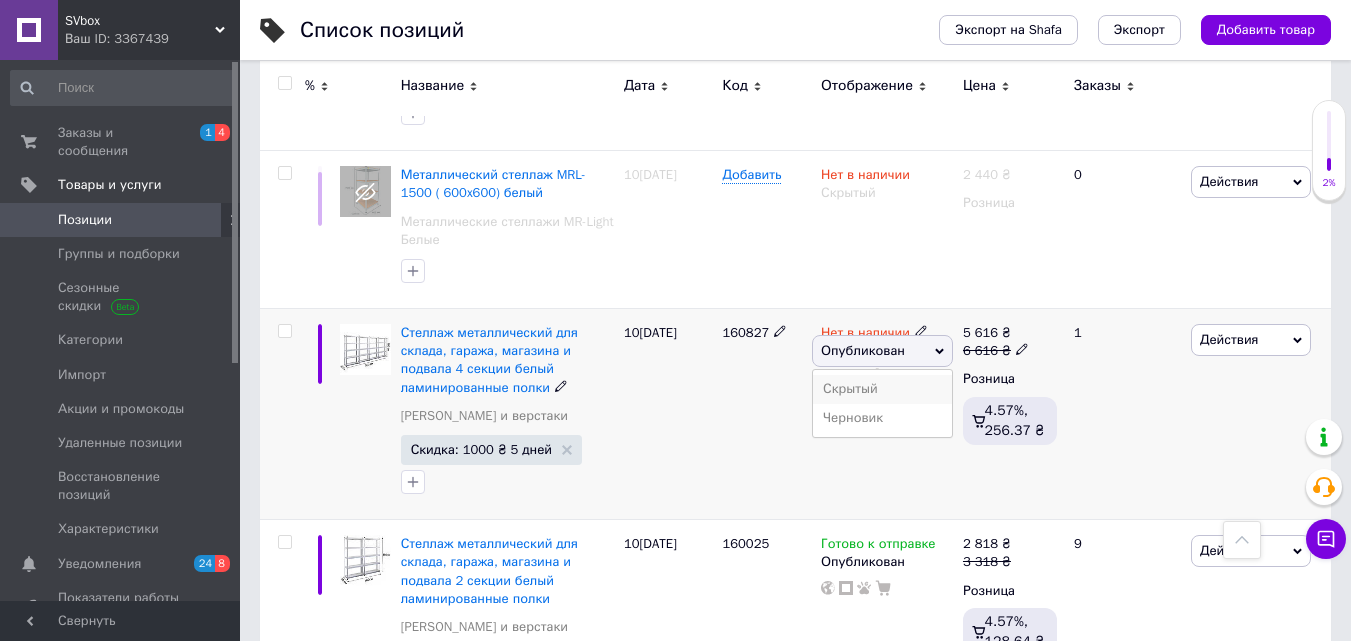 click on "Скрытый" at bounding box center (882, 389) 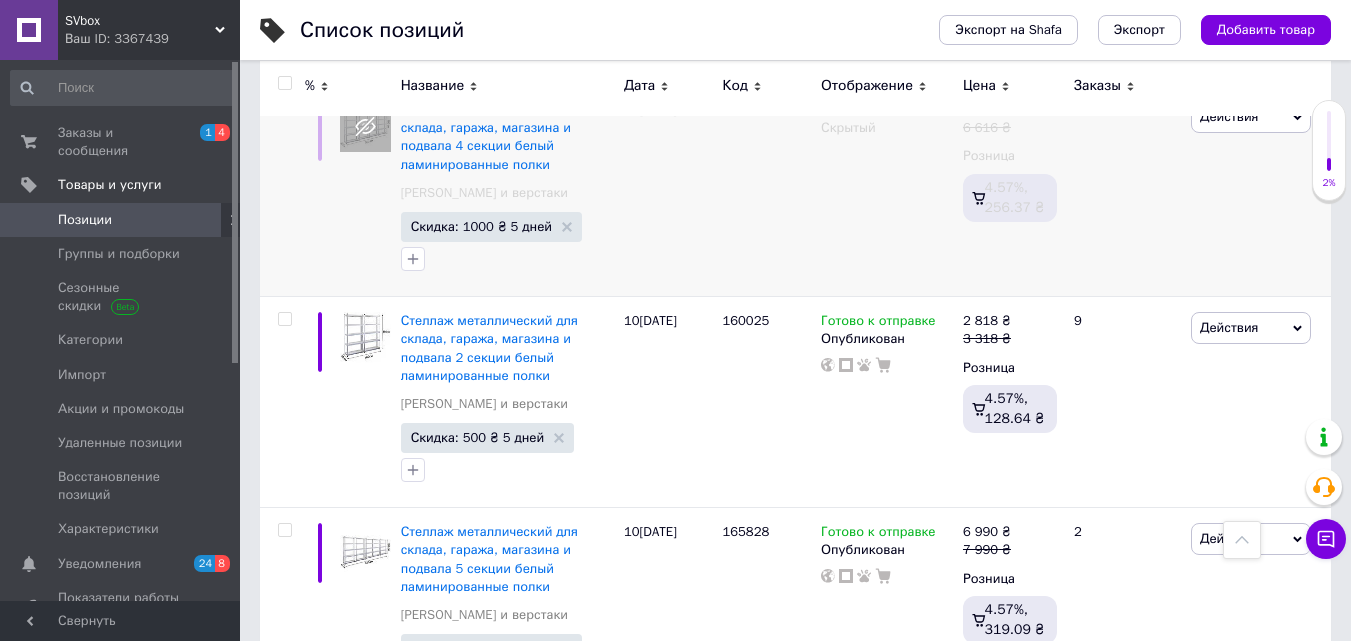 scroll, scrollTop: 5357, scrollLeft: 0, axis: vertical 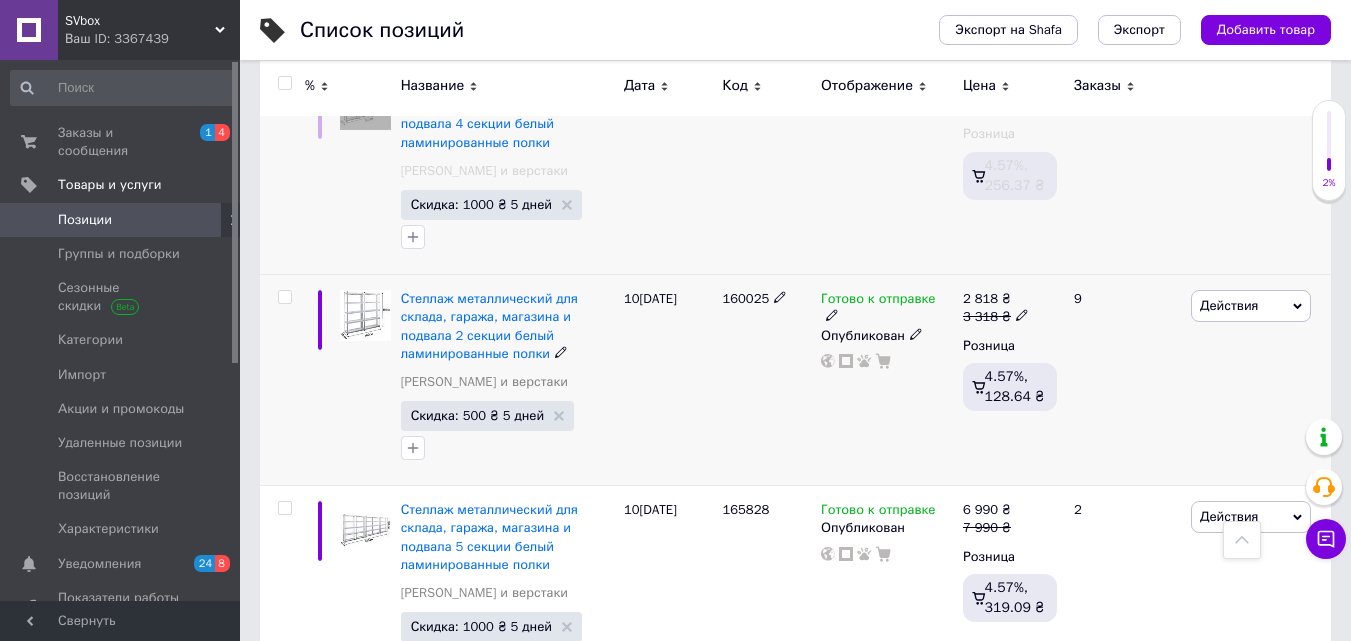 click 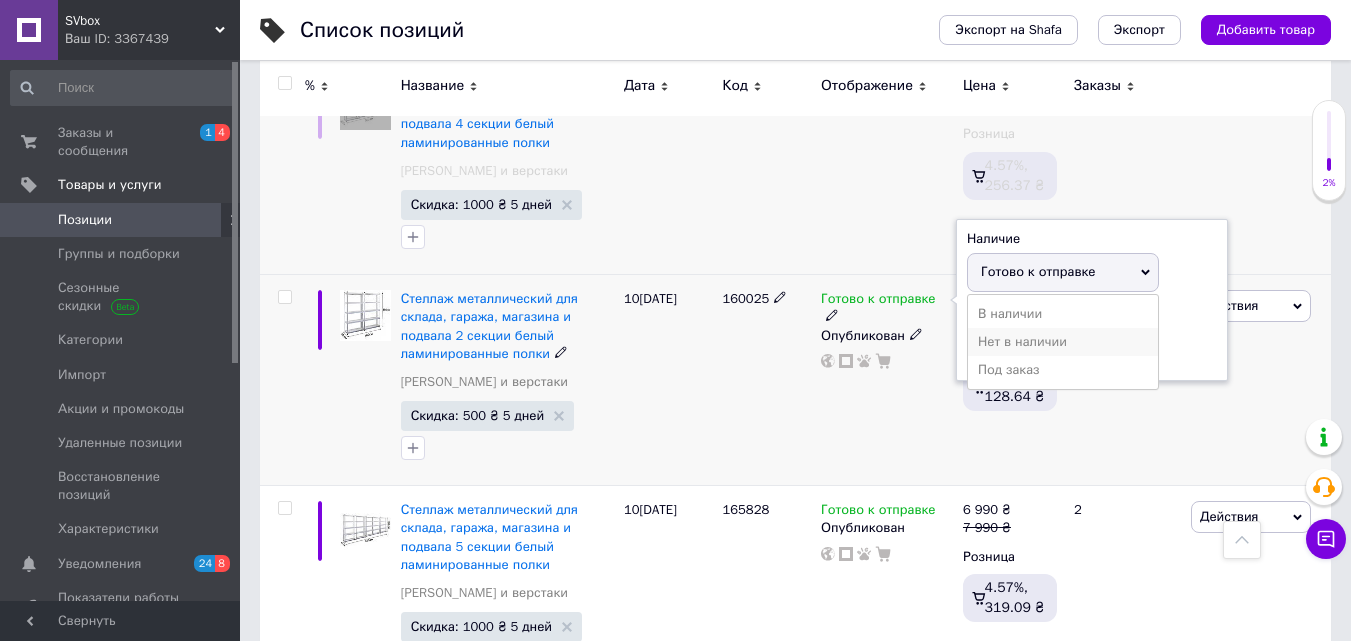 click on "Нет в наличии" at bounding box center (1063, 342) 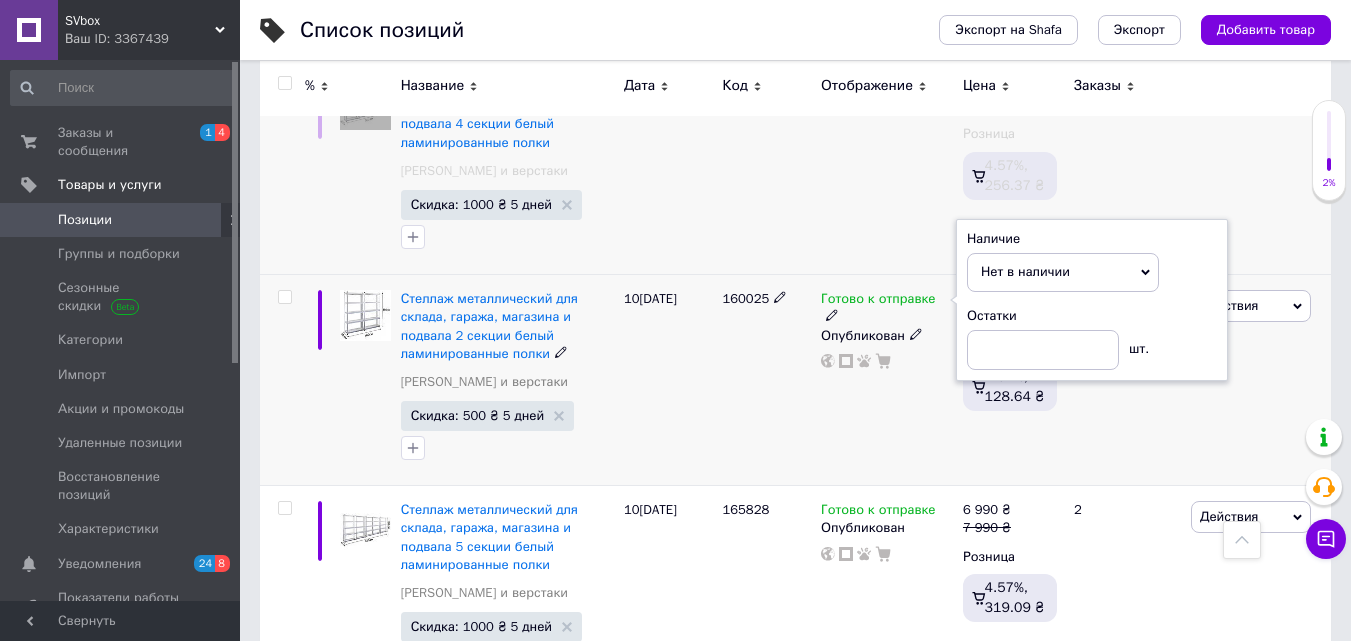 click 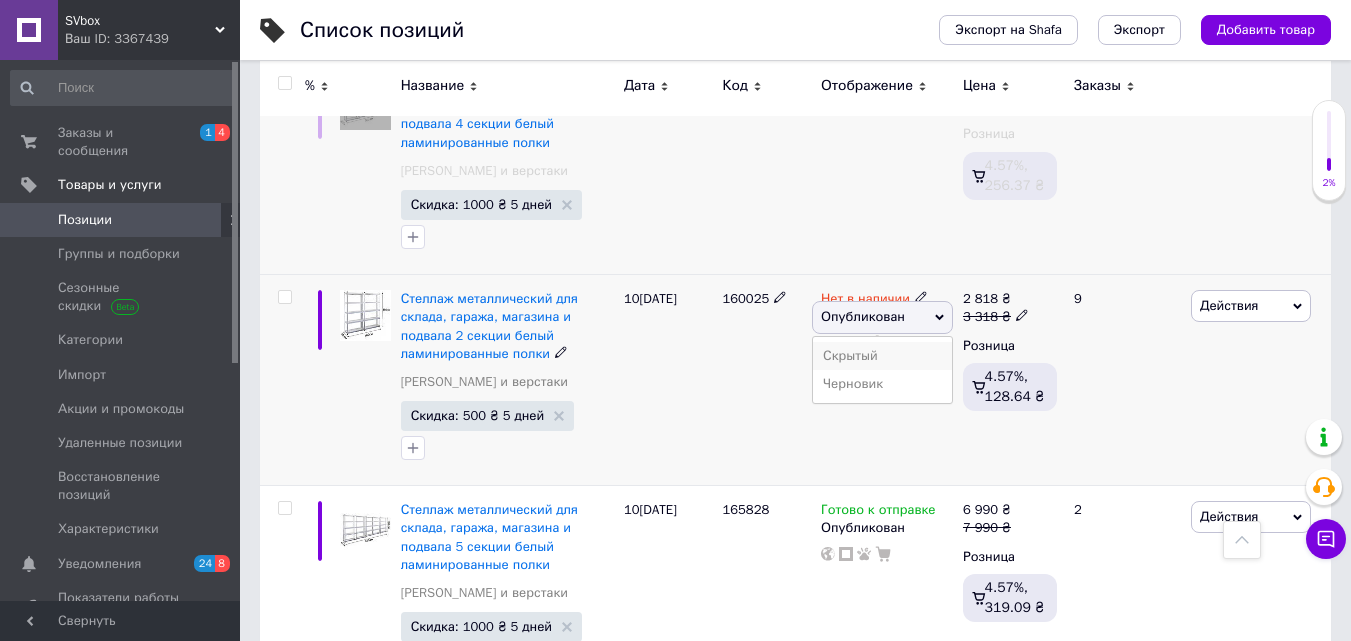 click on "Скрытый" at bounding box center (882, 356) 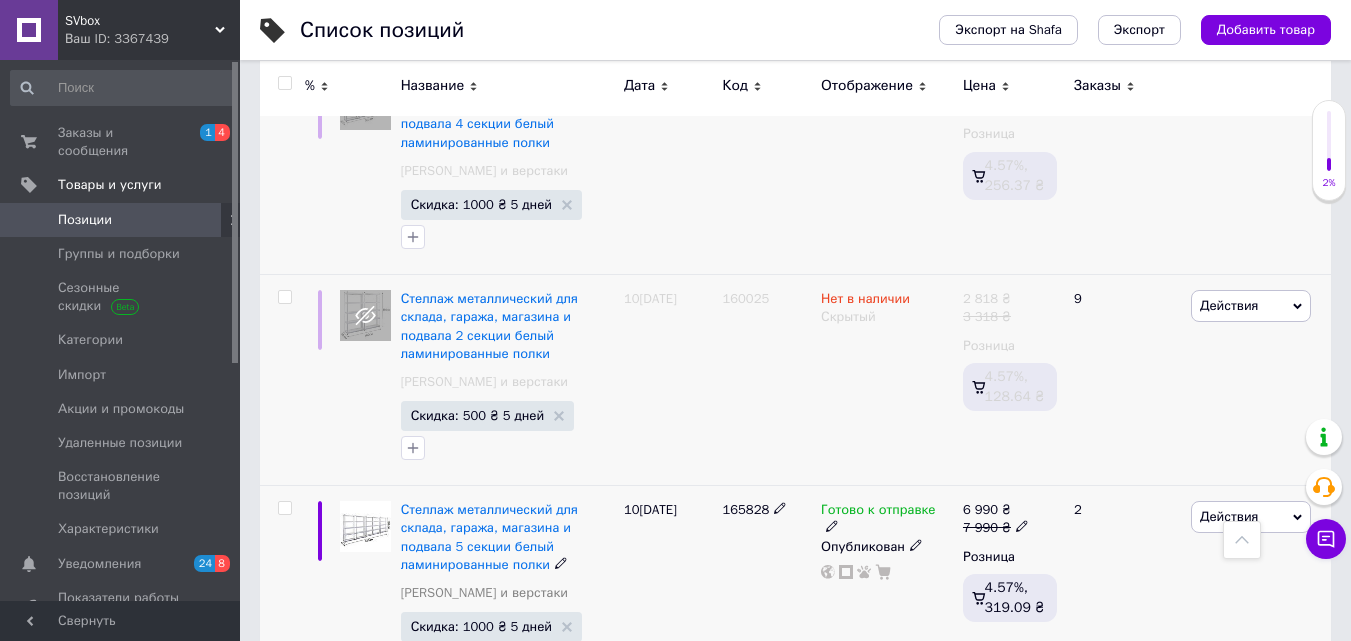 click 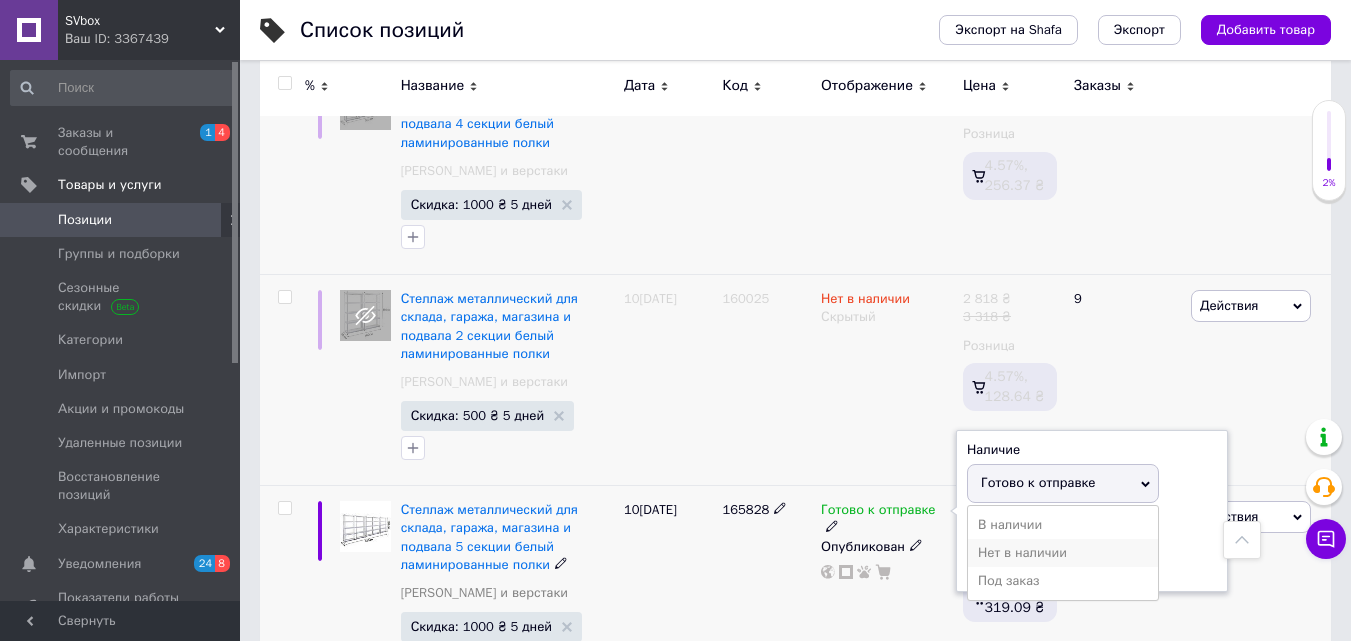 click on "Нет в наличии" at bounding box center [1063, 553] 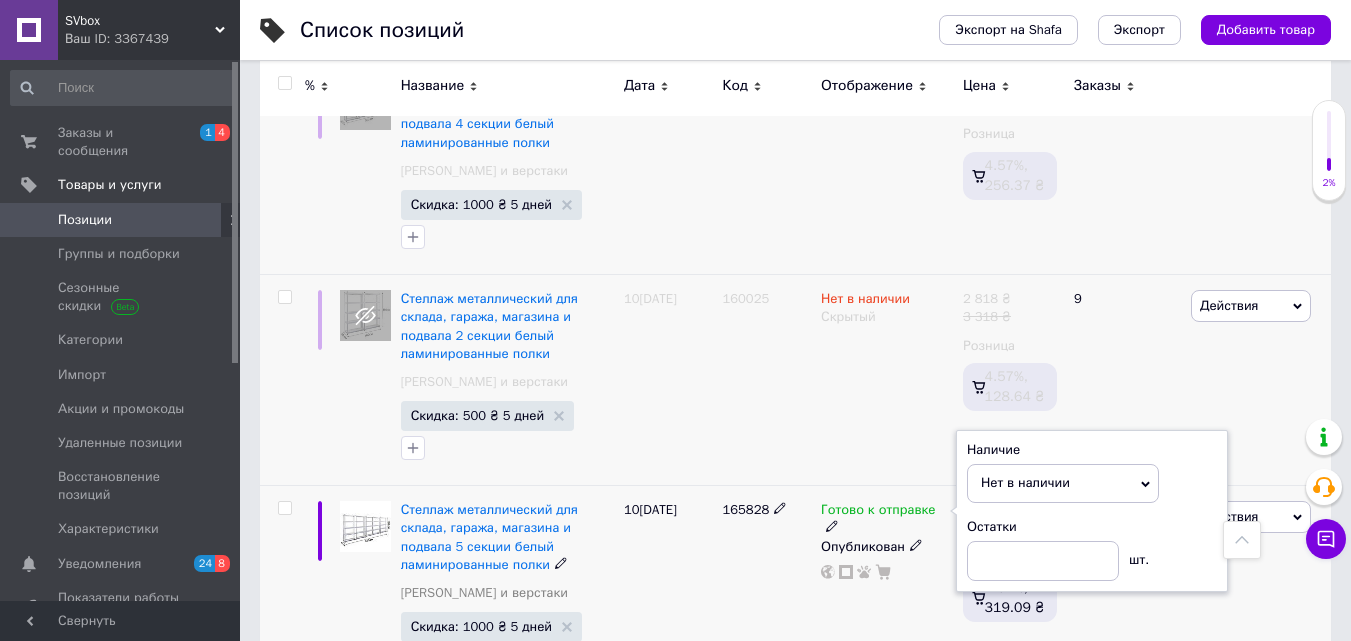 click 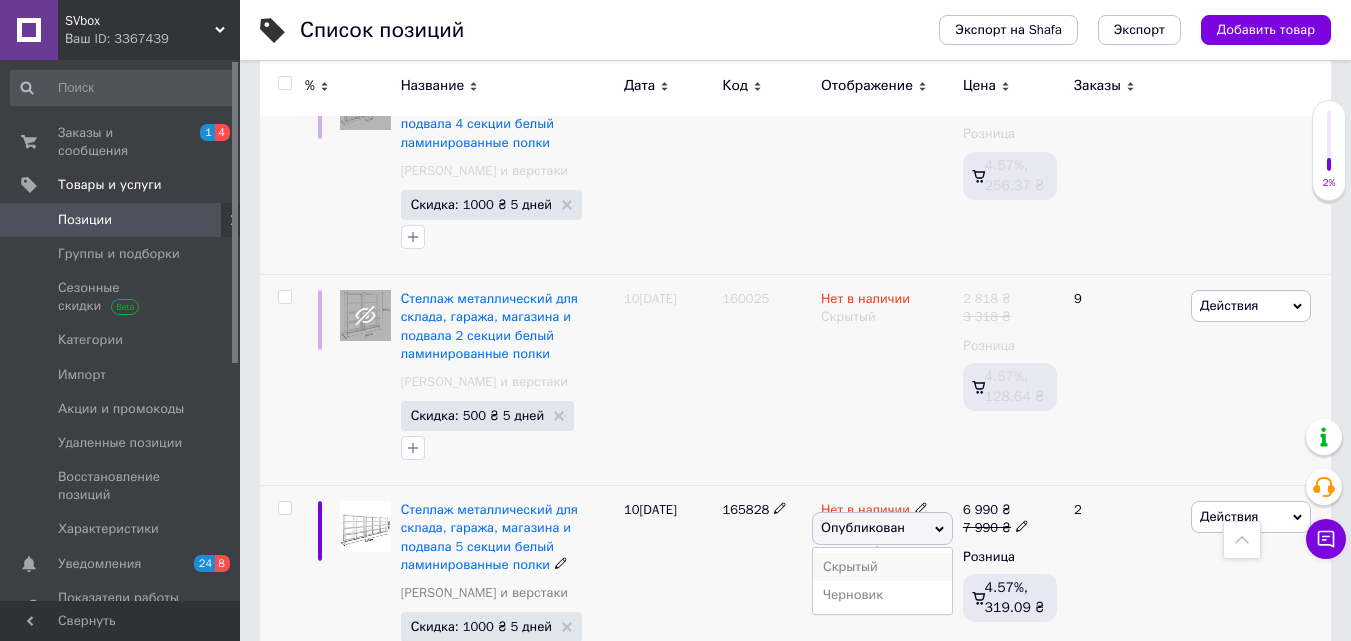 click on "Скрытый" at bounding box center [882, 567] 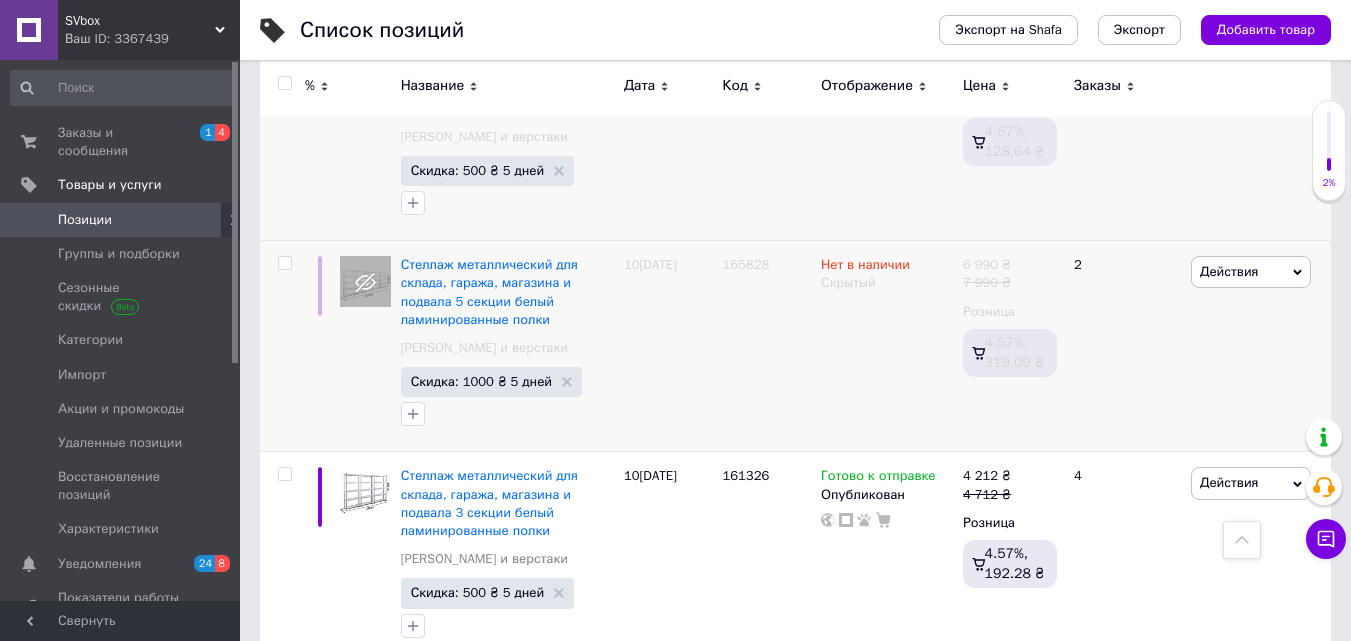 scroll, scrollTop: 5655, scrollLeft: 0, axis: vertical 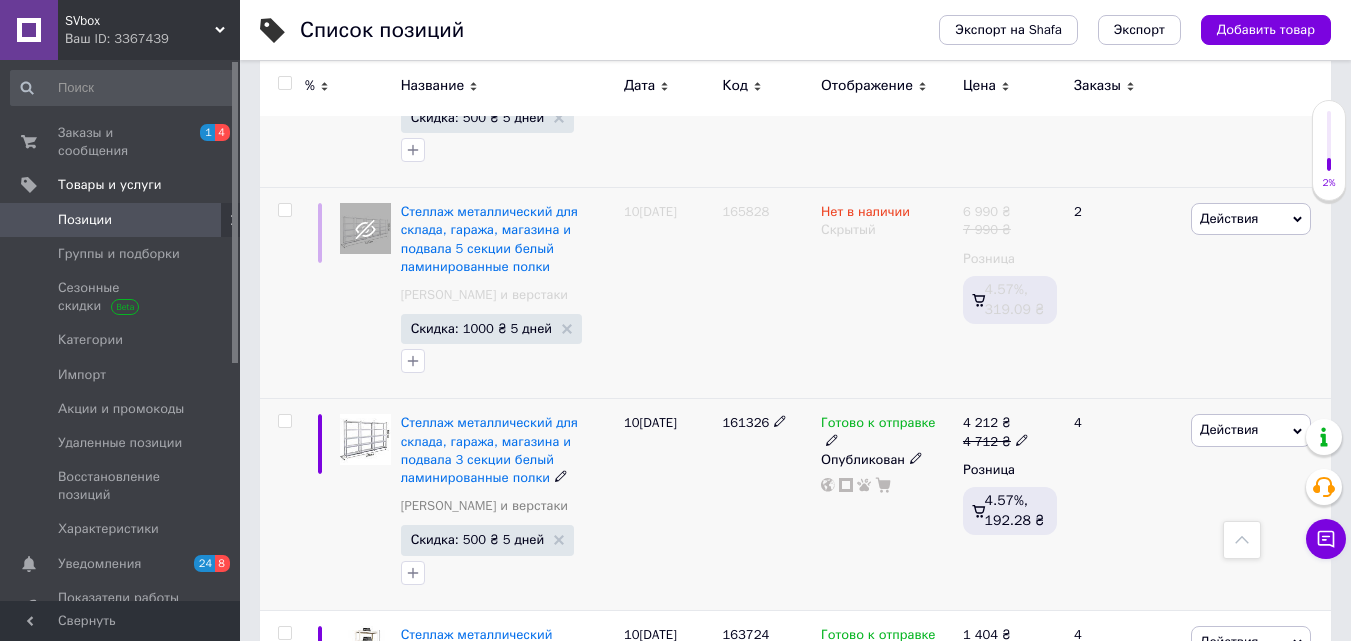 click 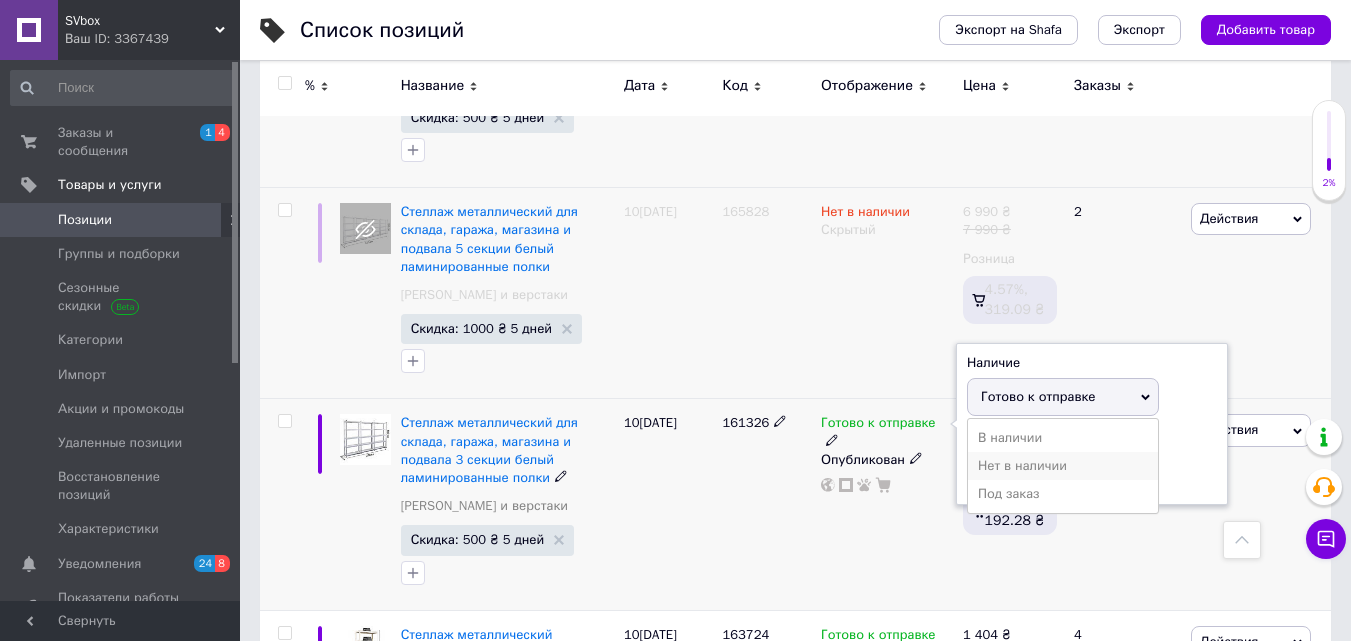 click on "Нет в наличии" at bounding box center (1063, 466) 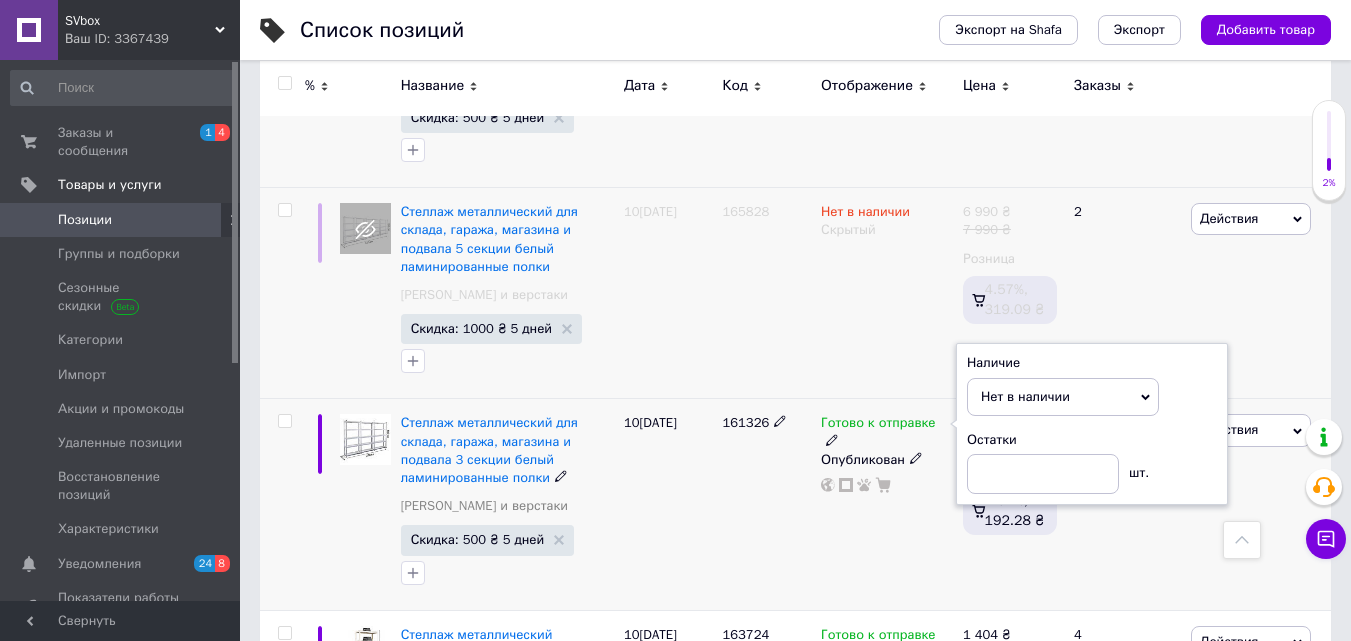 click 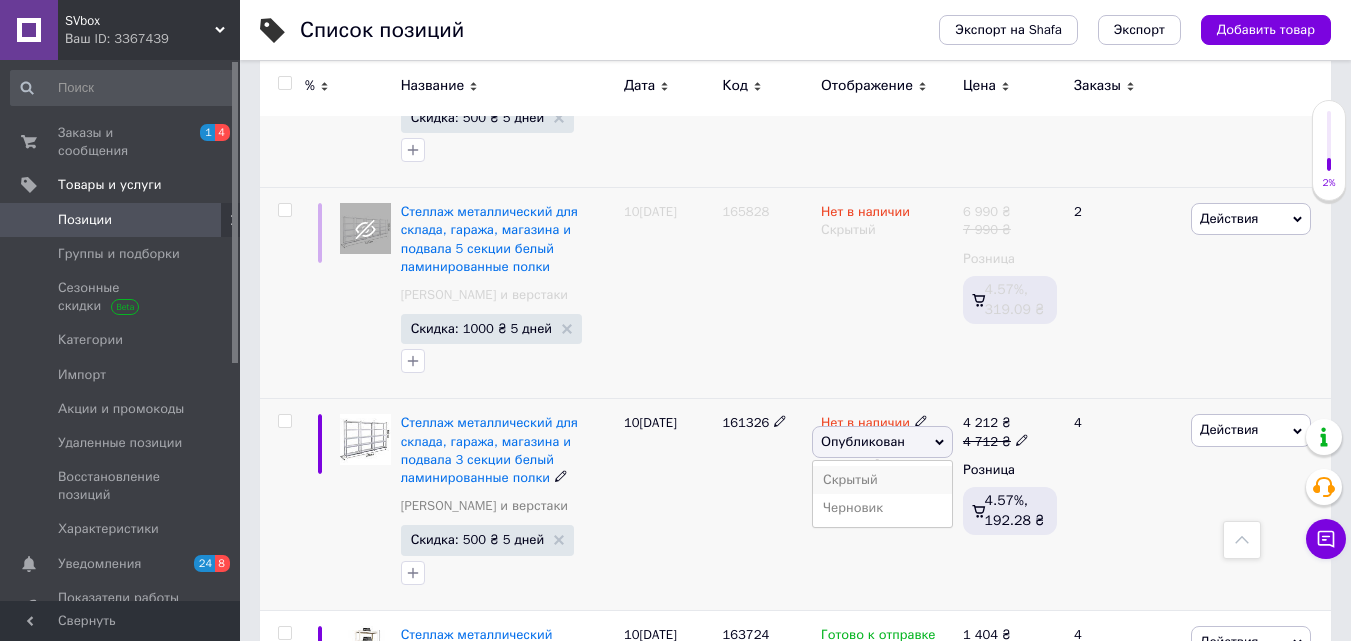 click on "Скрытый" at bounding box center (882, 480) 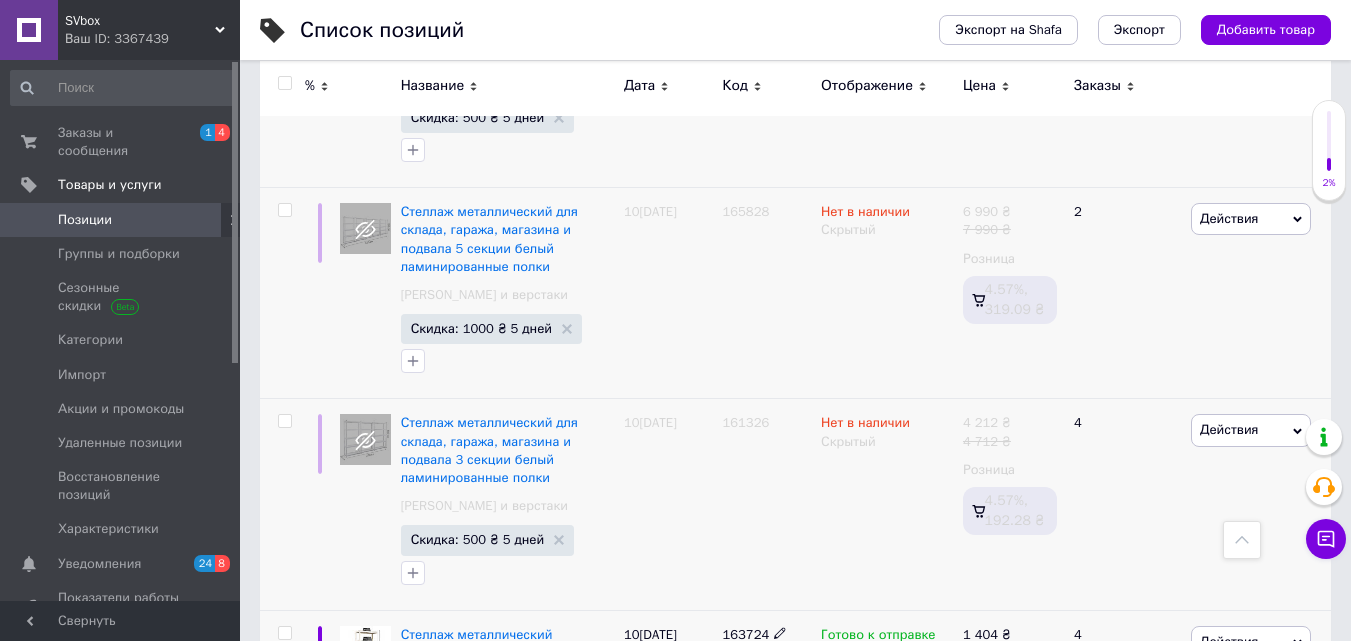 click at bounding box center (832, 650) 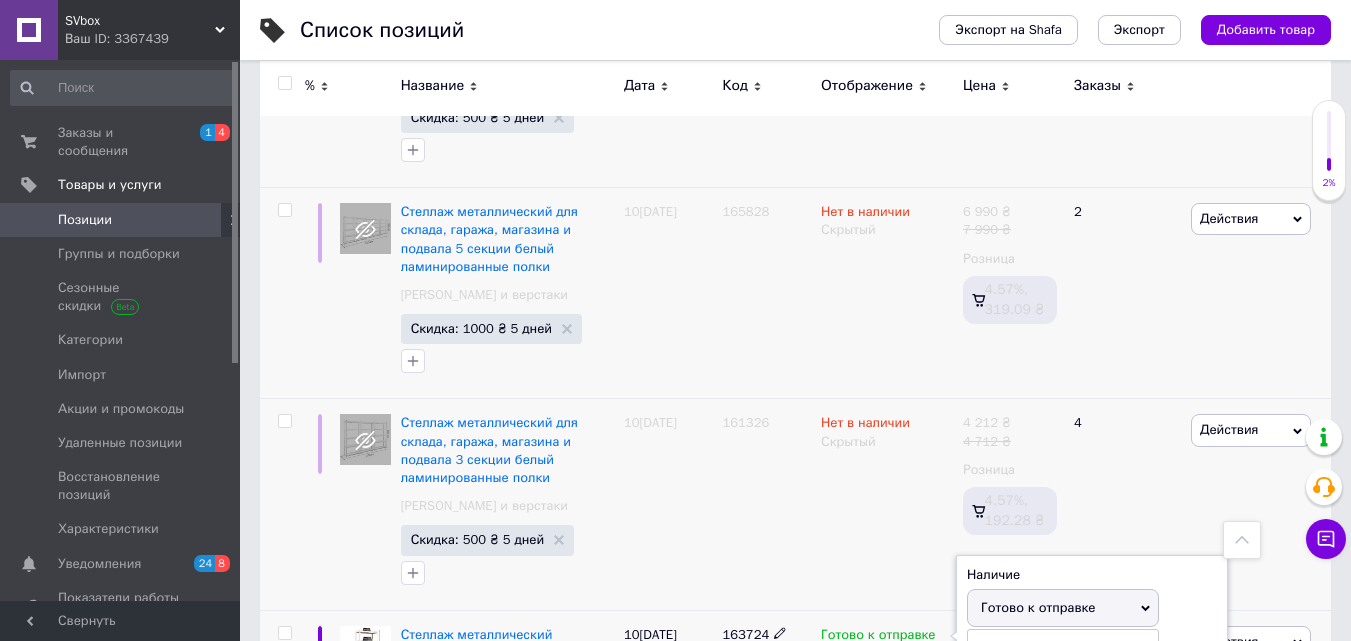 click on "Нет в наличии" at bounding box center [1063, 677] 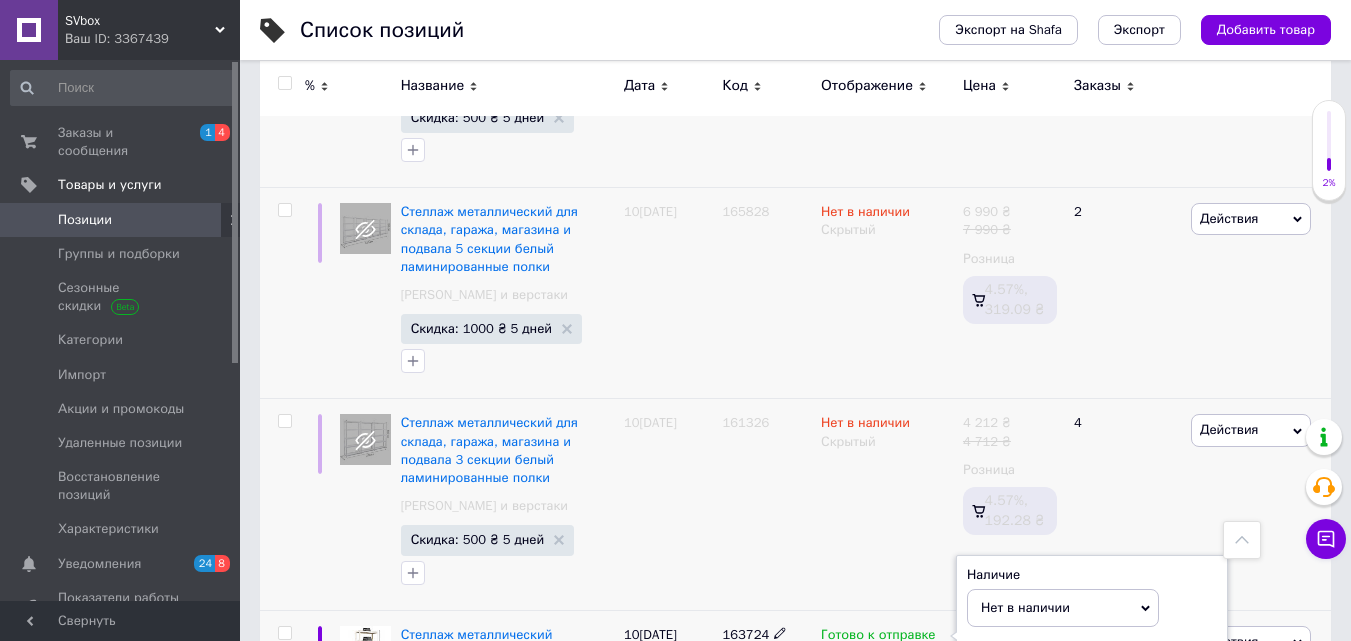 click 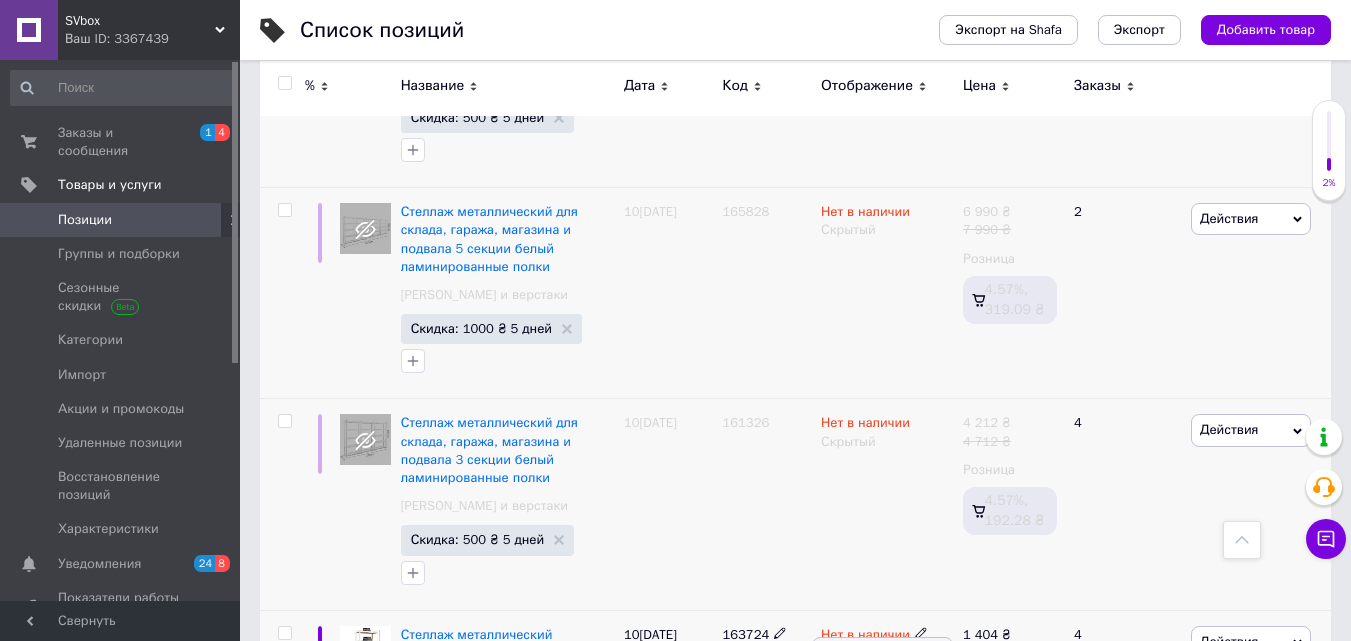 click on "Скрытый" at bounding box center [882, 691] 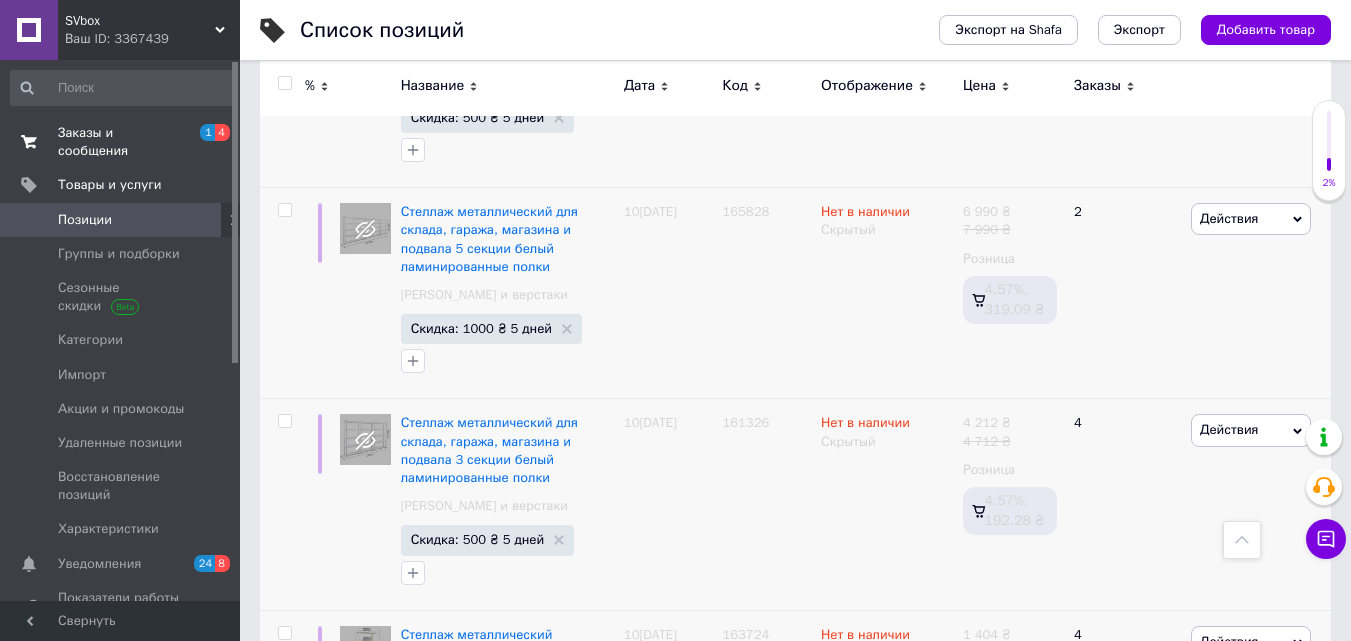 click on "Заказы и сообщения" at bounding box center [121, 142] 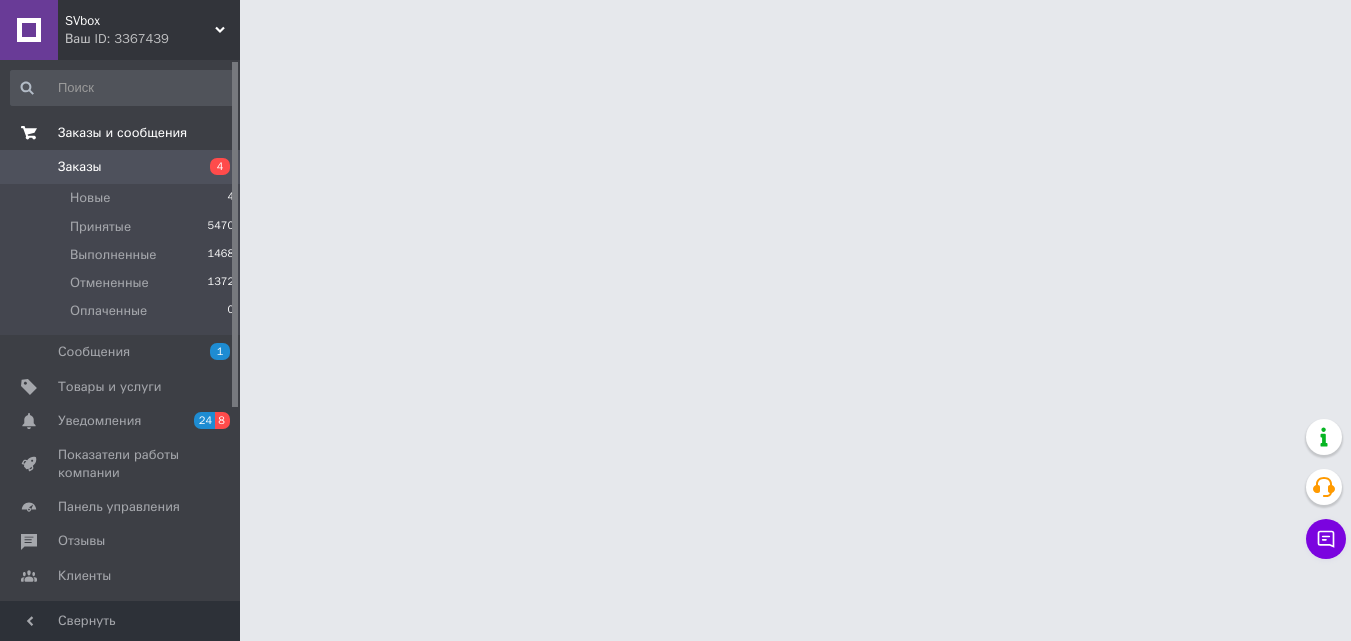 scroll, scrollTop: 0, scrollLeft: 0, axis: both 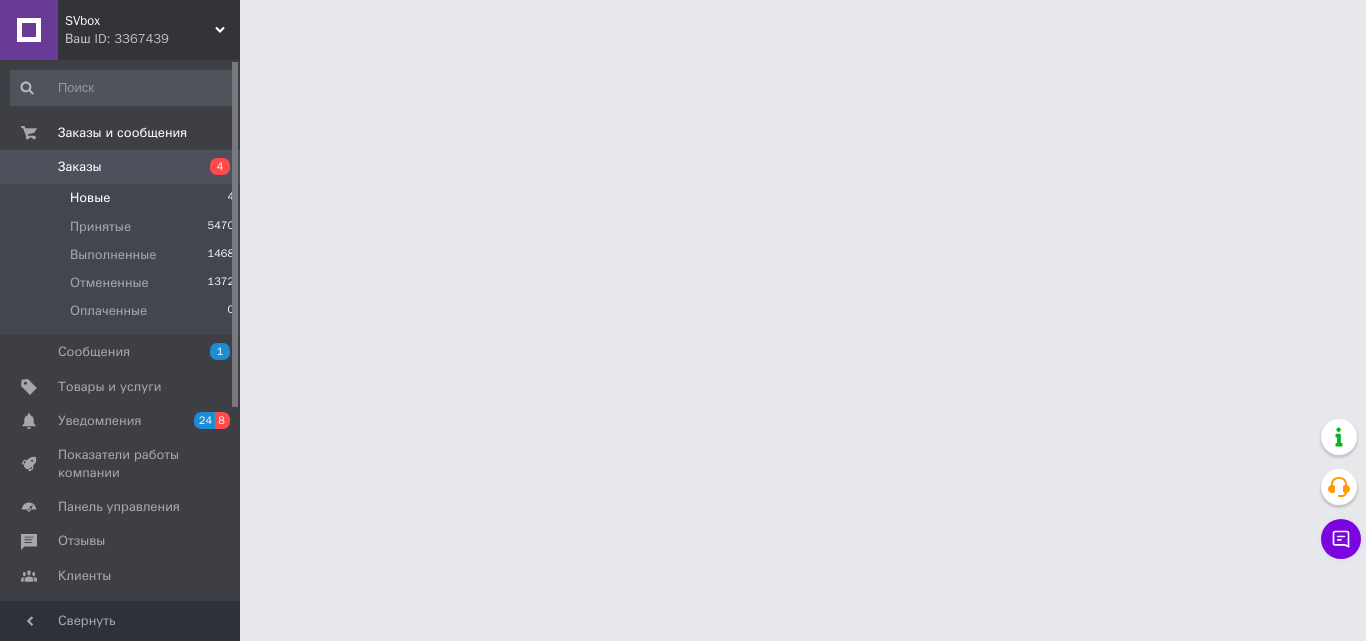 click on "Новые" at bounding box center [90, 198] 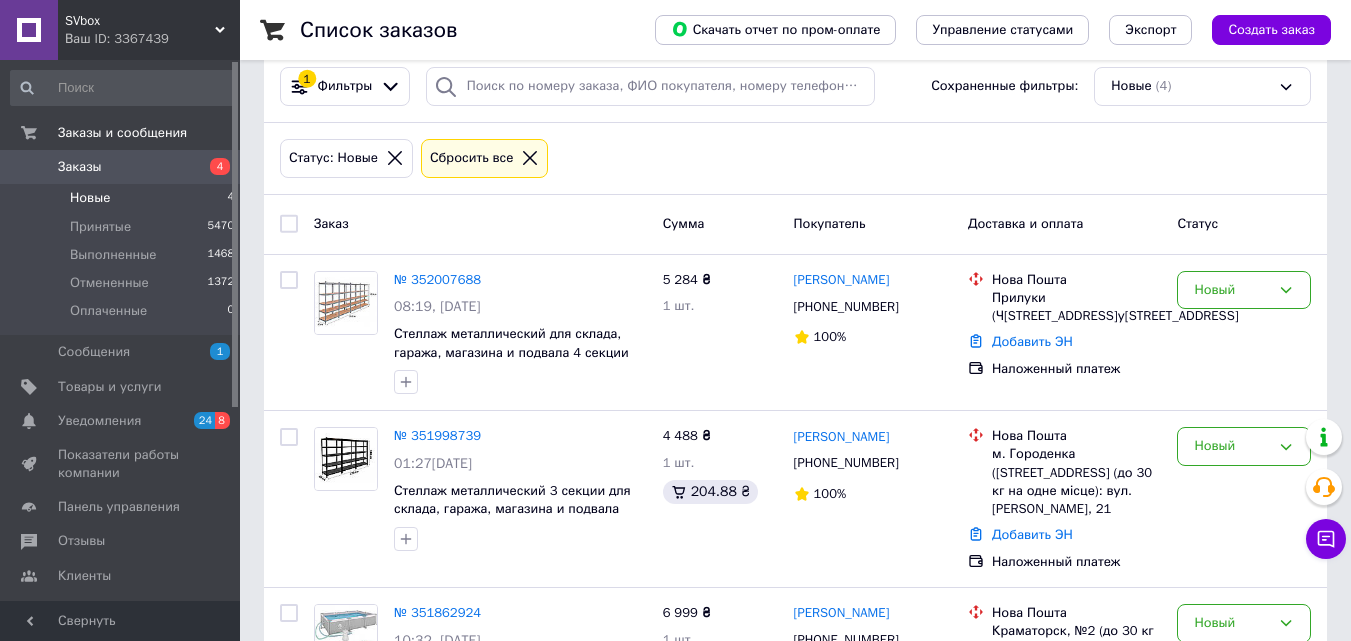 scroll, scrollTop: 228, scrollLeft: 0, axis: vertical 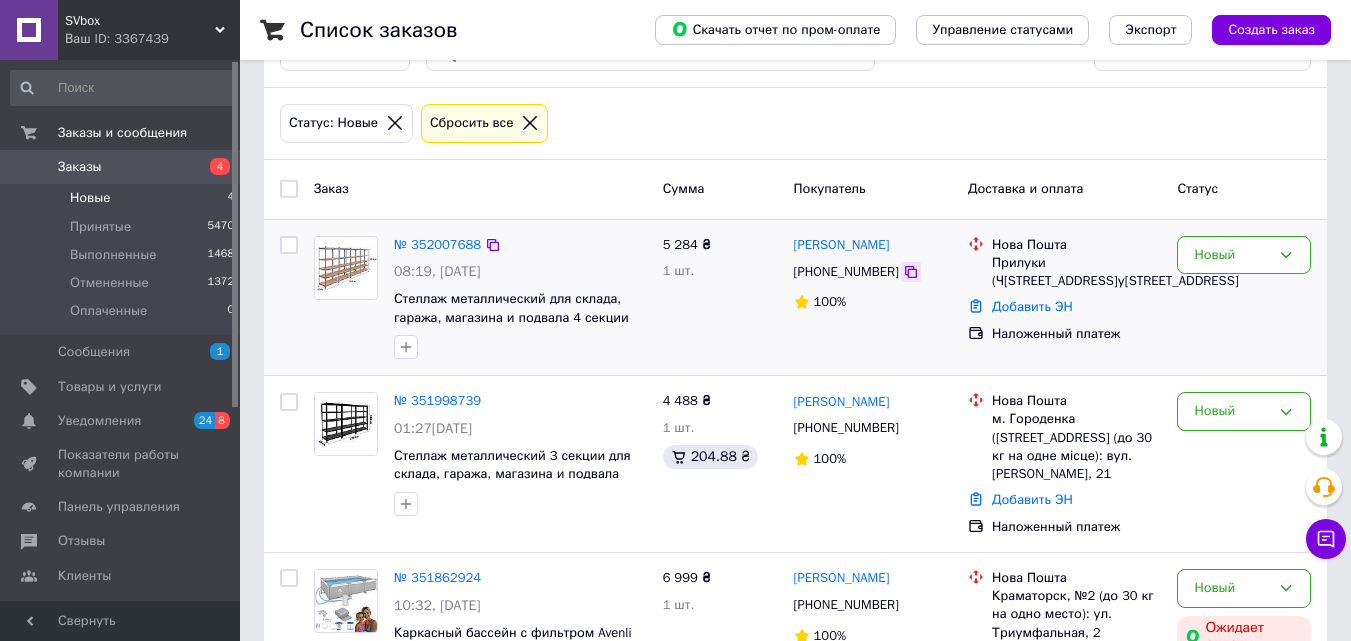 click 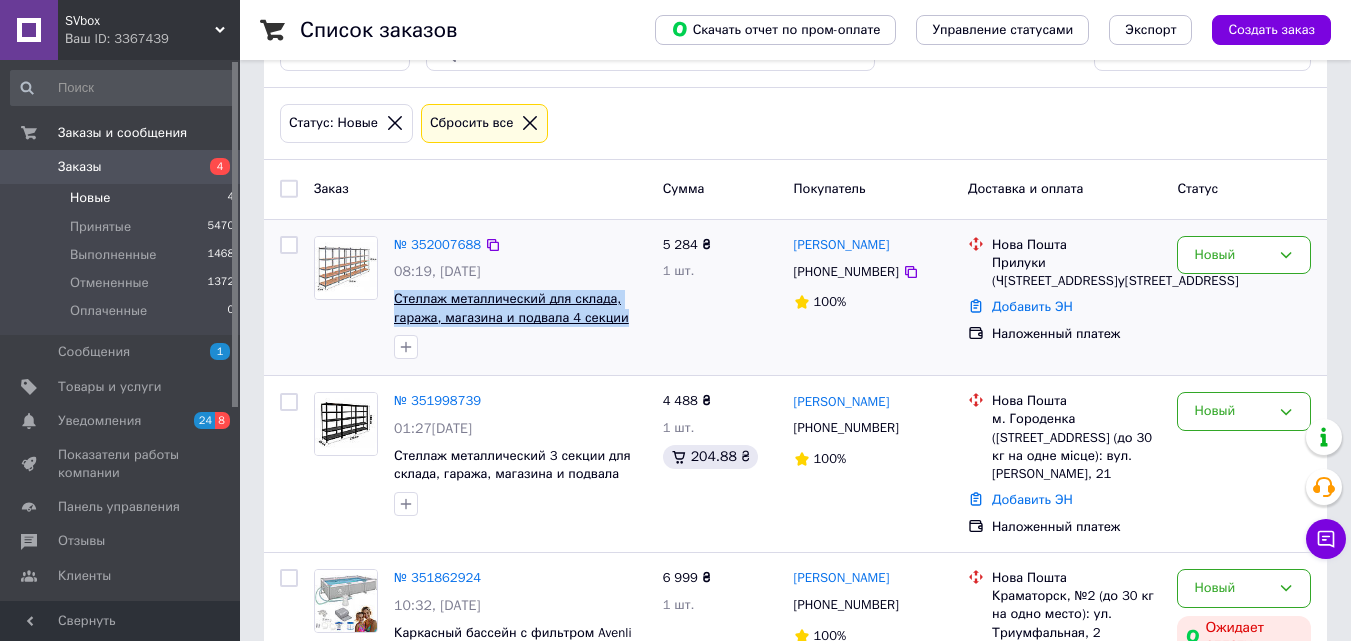 drag, startPoint x: 390, startPoint y: 304, endPoint x: 616, endPoint y: 309, distance: 226.0553 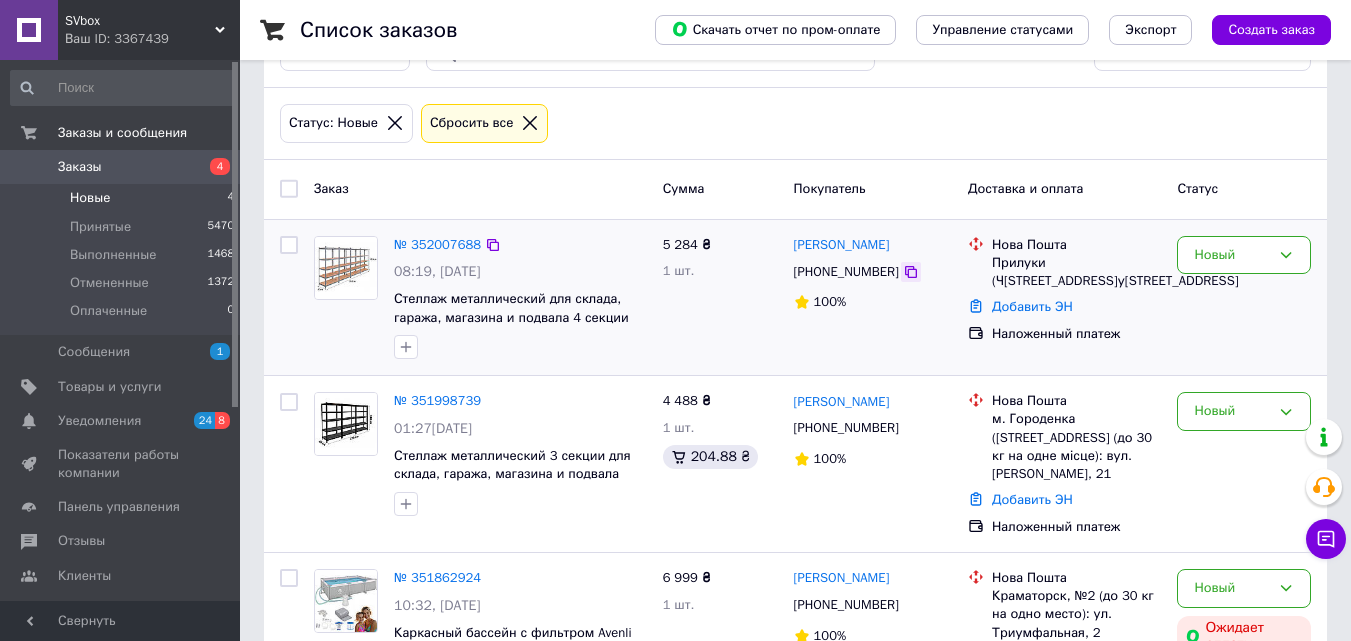 click 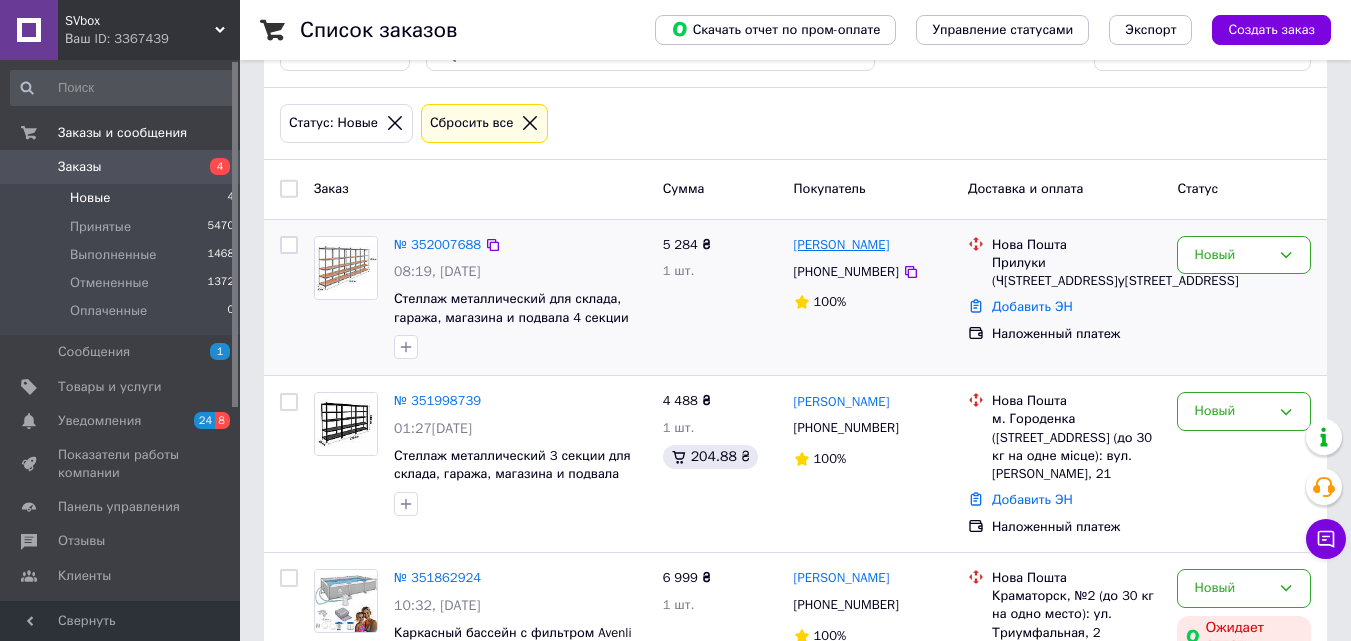 drag, startPoint x: 906, startPoint y: 241, endPoint x: 793, endPoint y: 247, distance: 113.15918 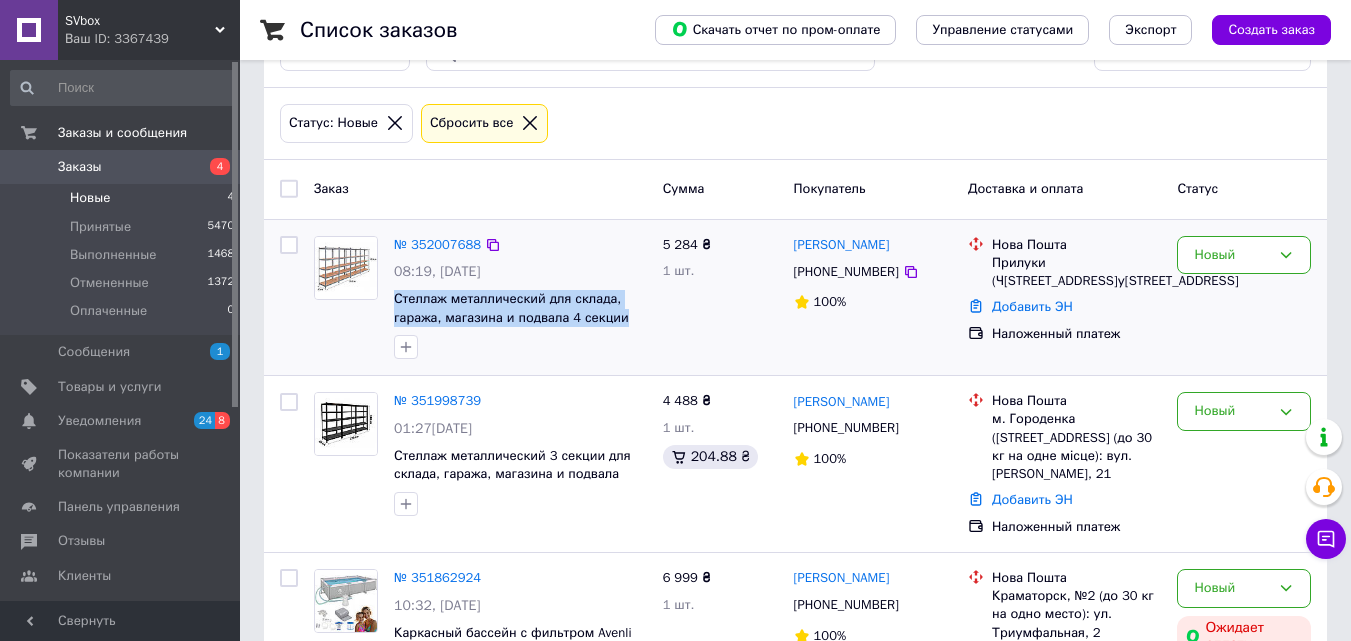 drag, startPoint x: 391, startPoint y: 299, endPoint x: 623, endPoint y: 316, distance: 232.62201 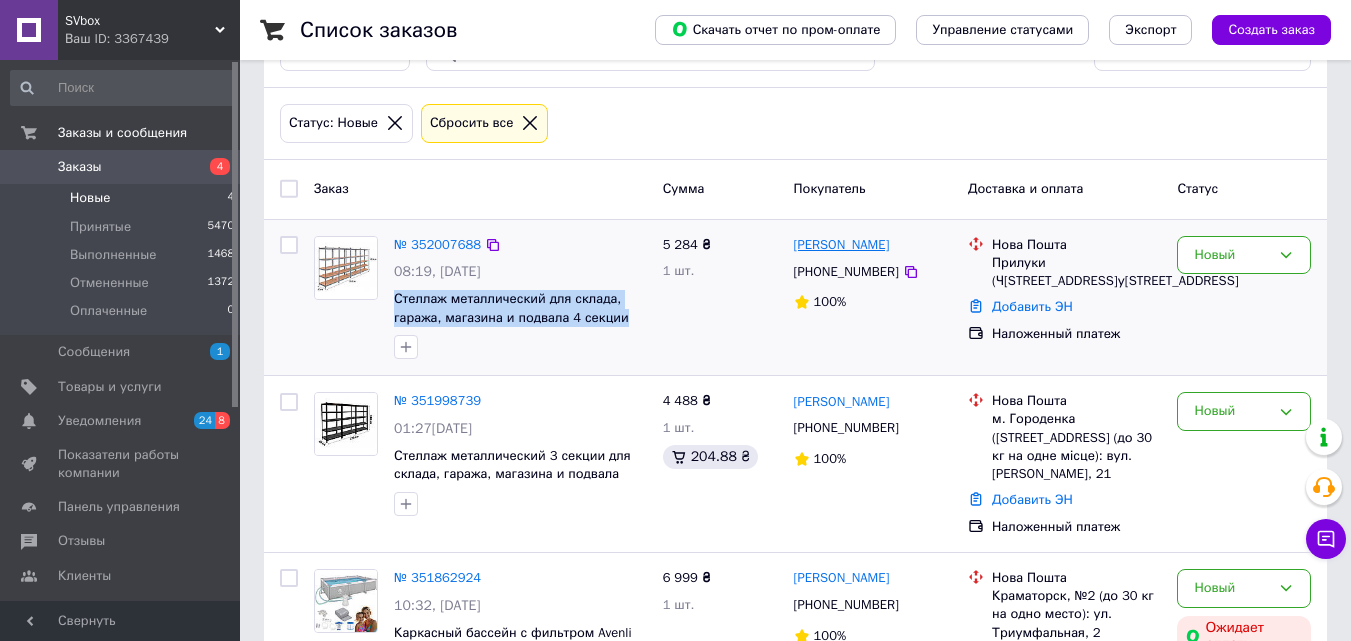 click on "[PERSON_NAME]" at bounding box center (842, 245) 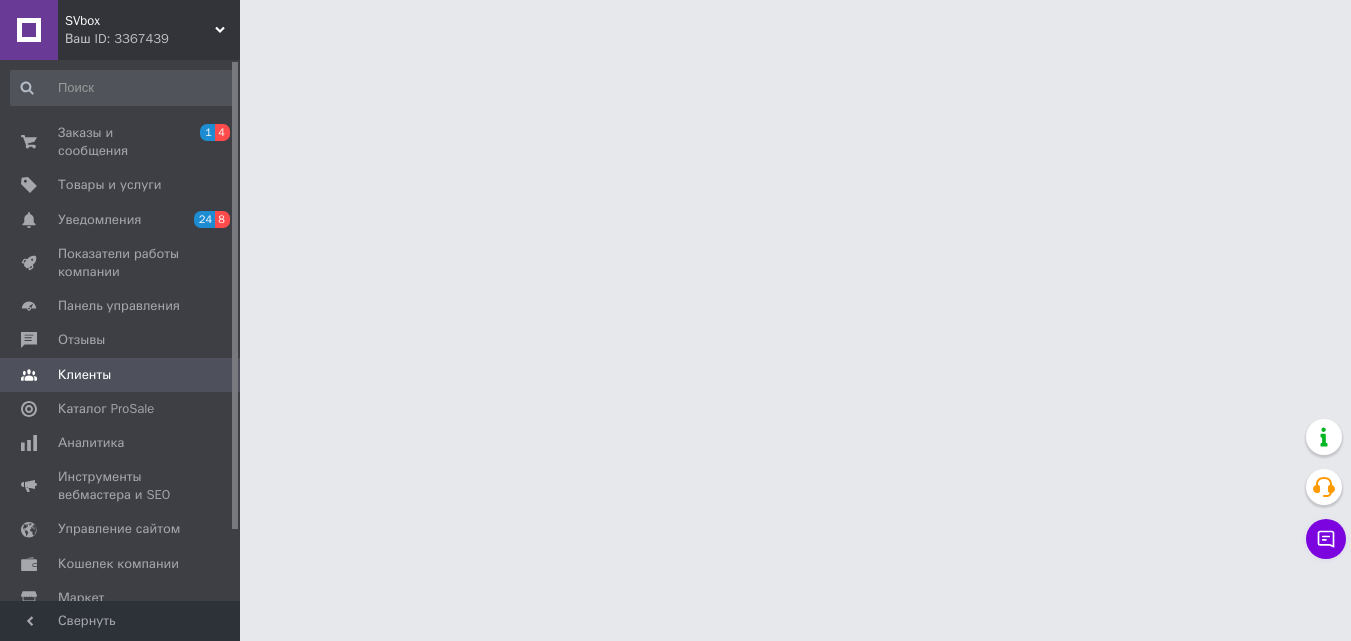 scroll, scrollTop: 0, scrollLeft: 0, axis: both 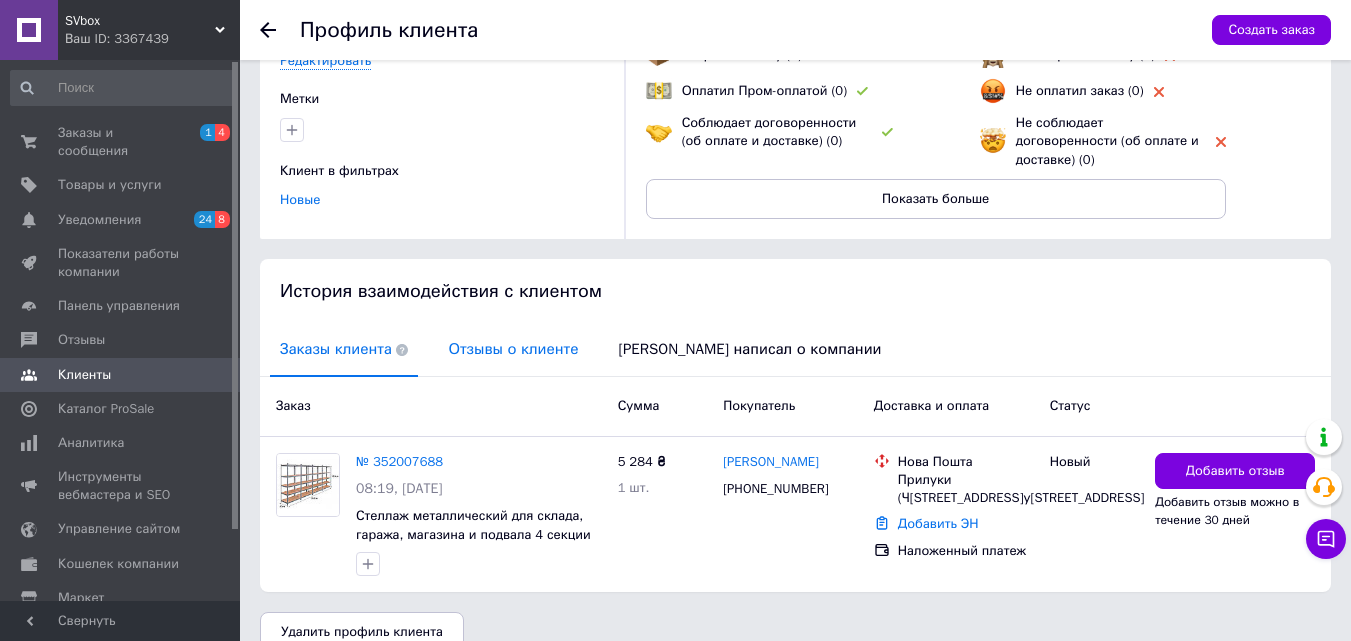 click on "Отзывы о клиенте" at bounding box center [513, 349] 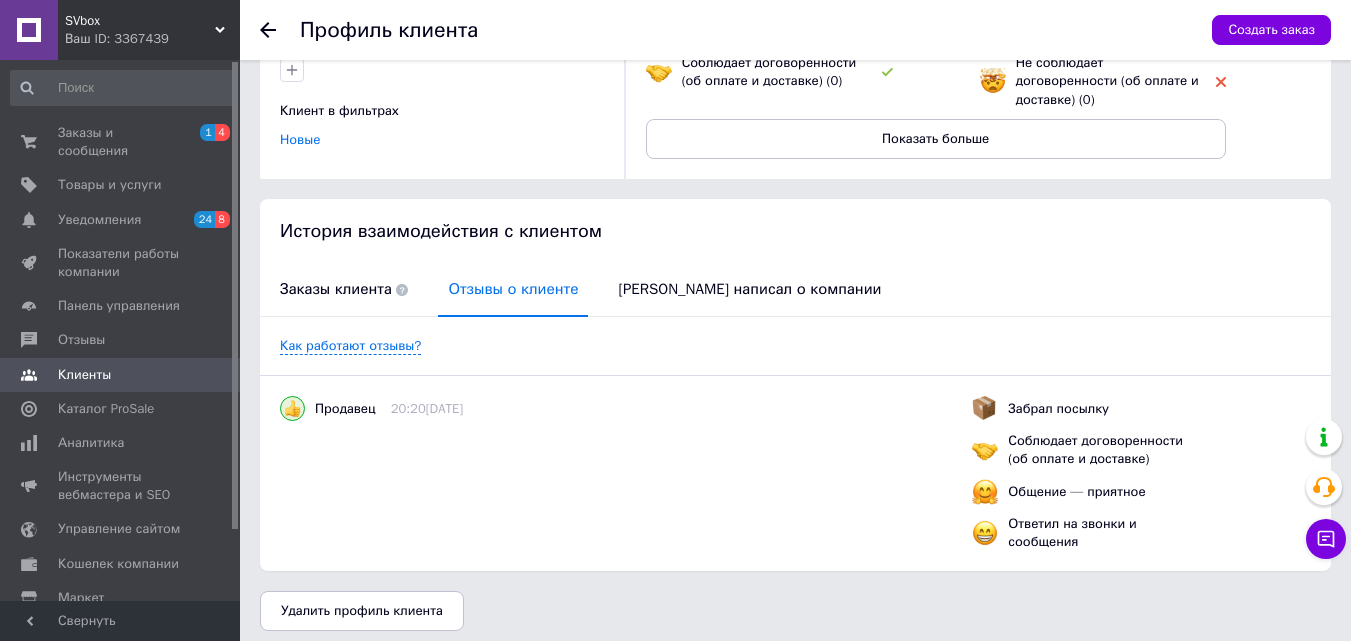 scroll, scrollTop: 0, scrollLeft: 0, axis: both 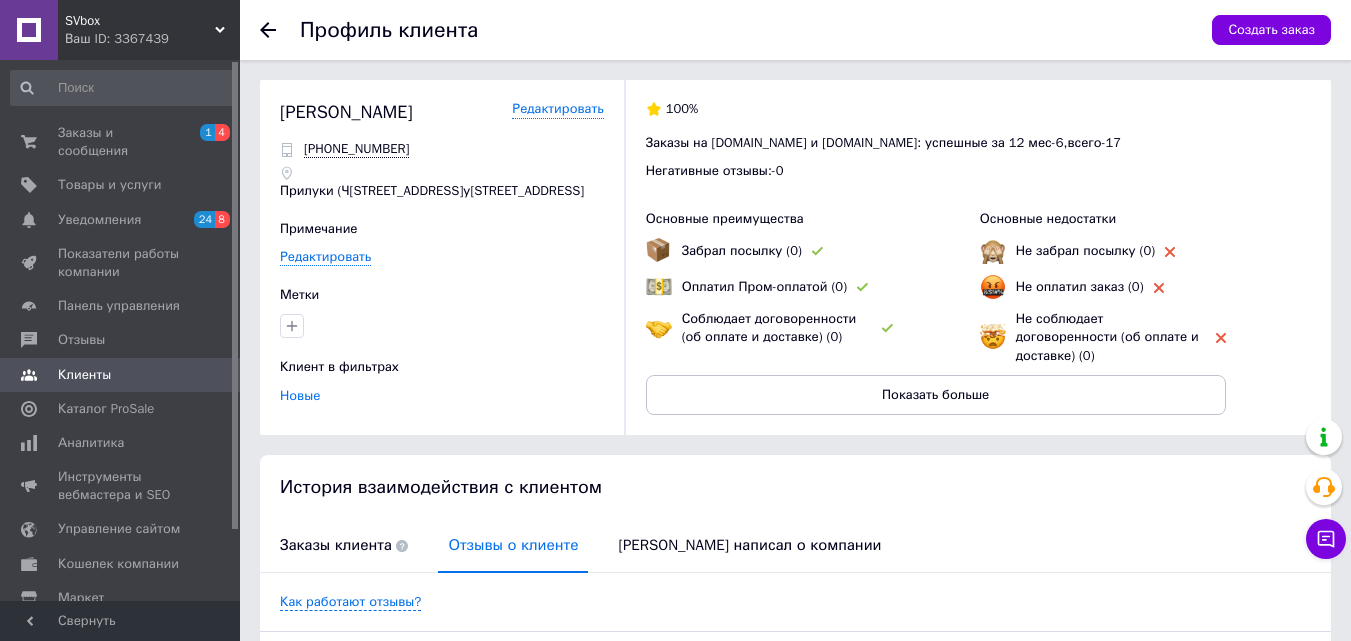click at bounding box center (280, 30) 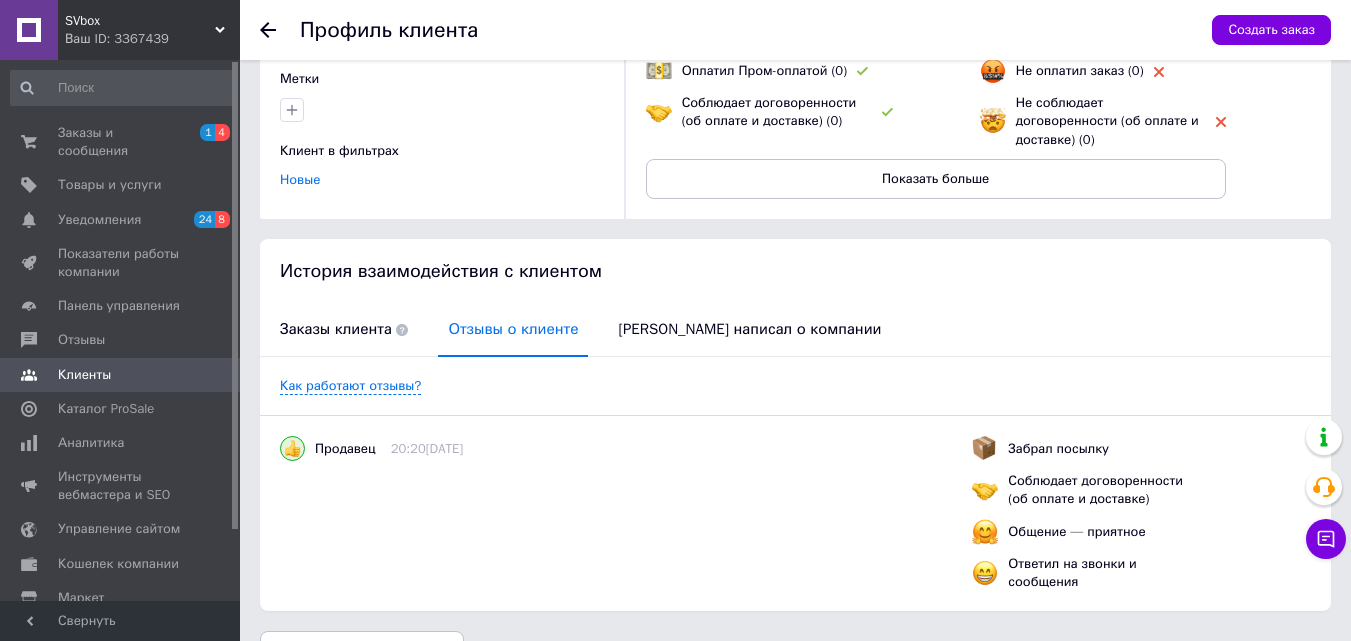 scroll, scrollTop: 215, scrollLeft: 0, axis: vertical 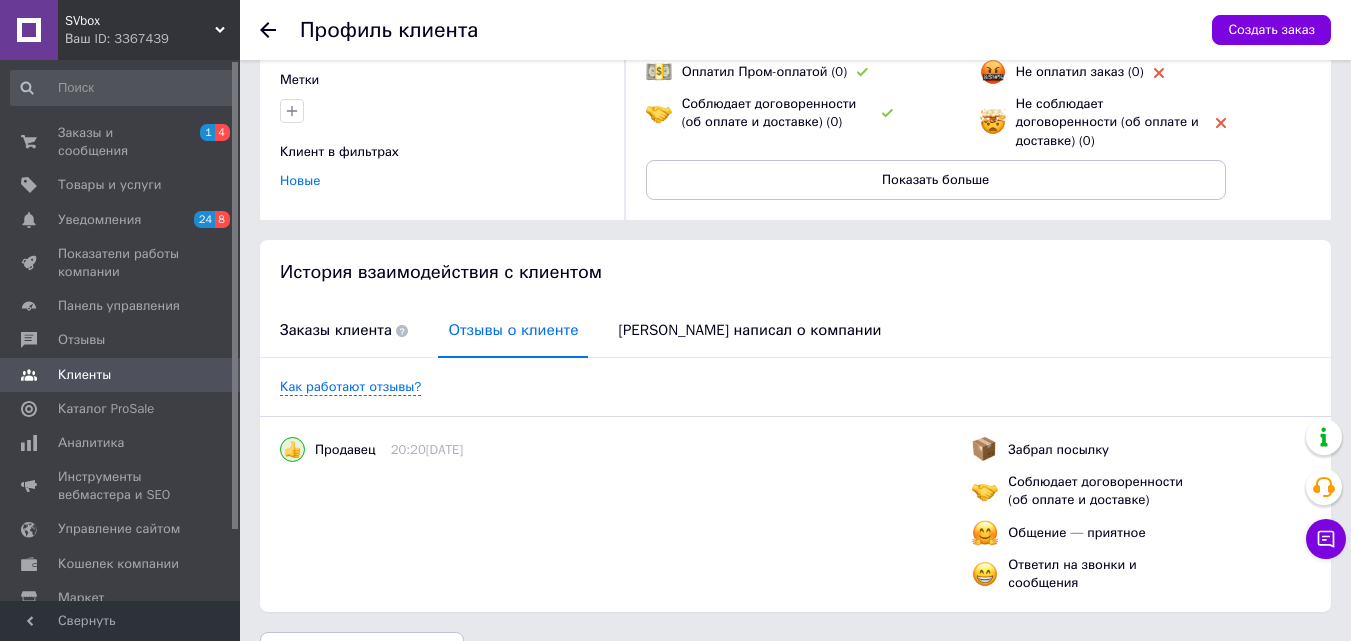 click 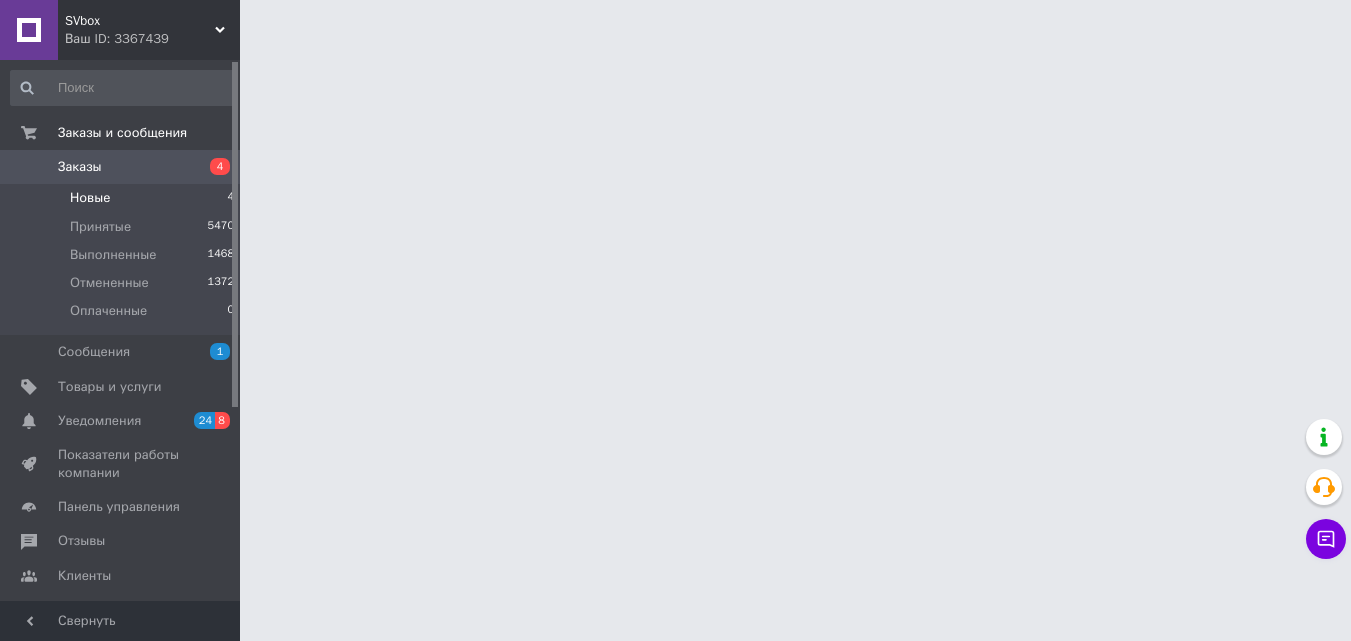 scroll, scrollTop: 0, scrollLeft: 0, axis: both 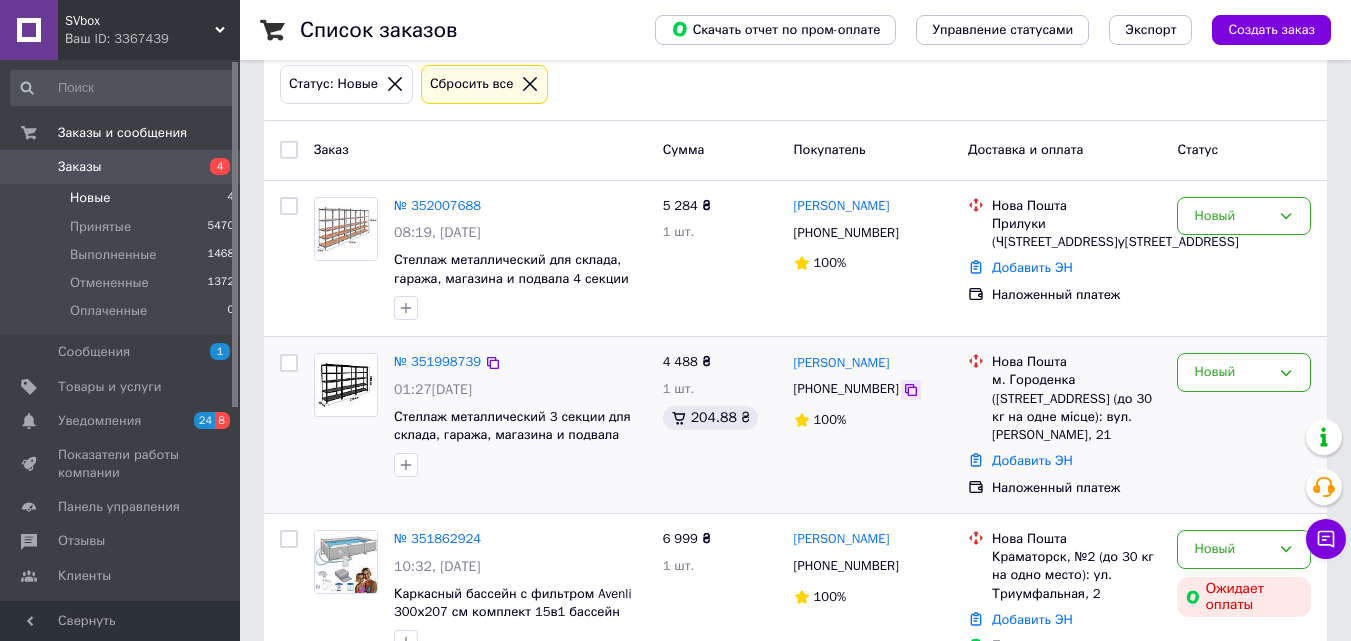 click 